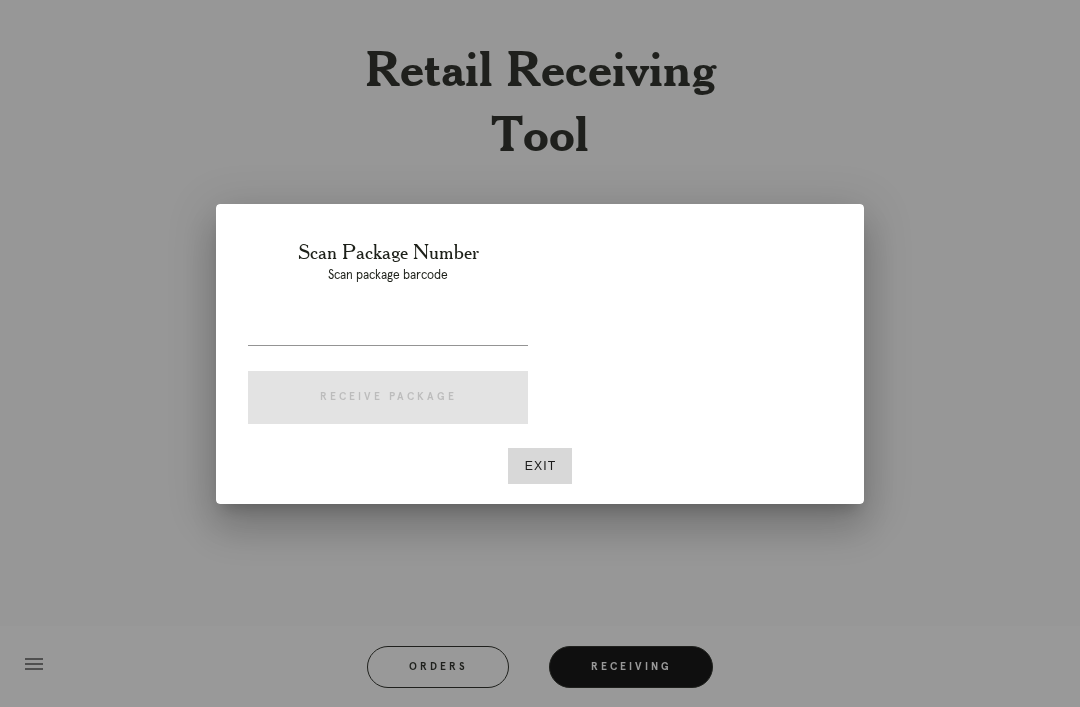 scroll, scrollTop: 0, scrollLeft: 0, axis: both 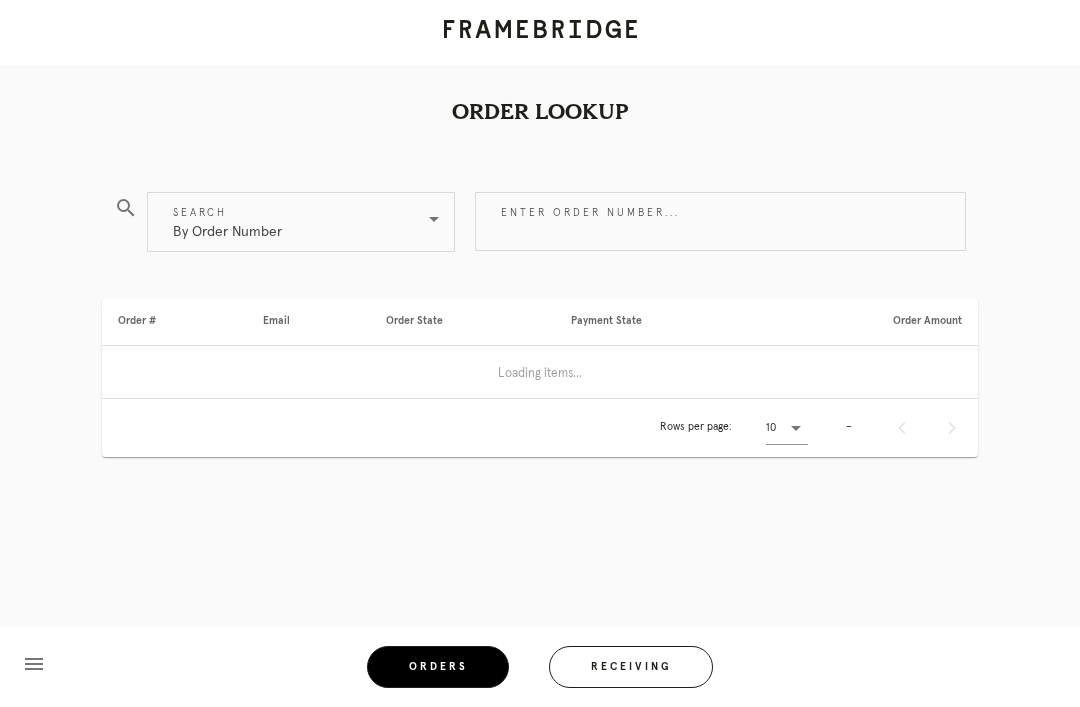 click on "Orders" at bounding box center (438, 667) 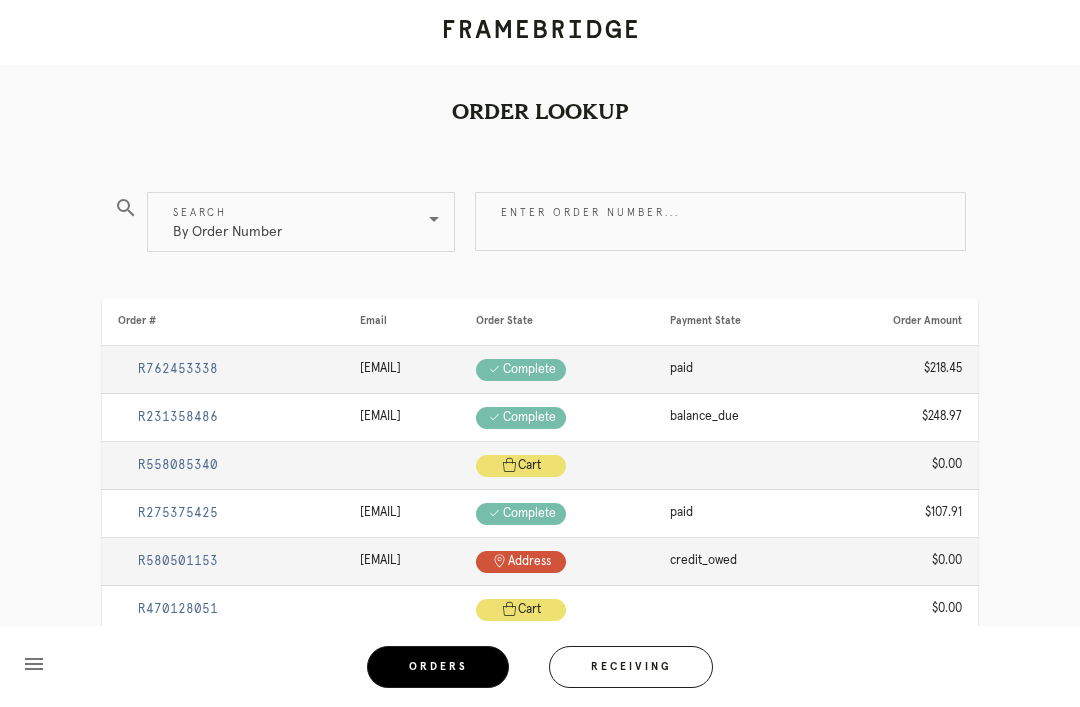 click on "Orders" at bounding box center (438, 667) 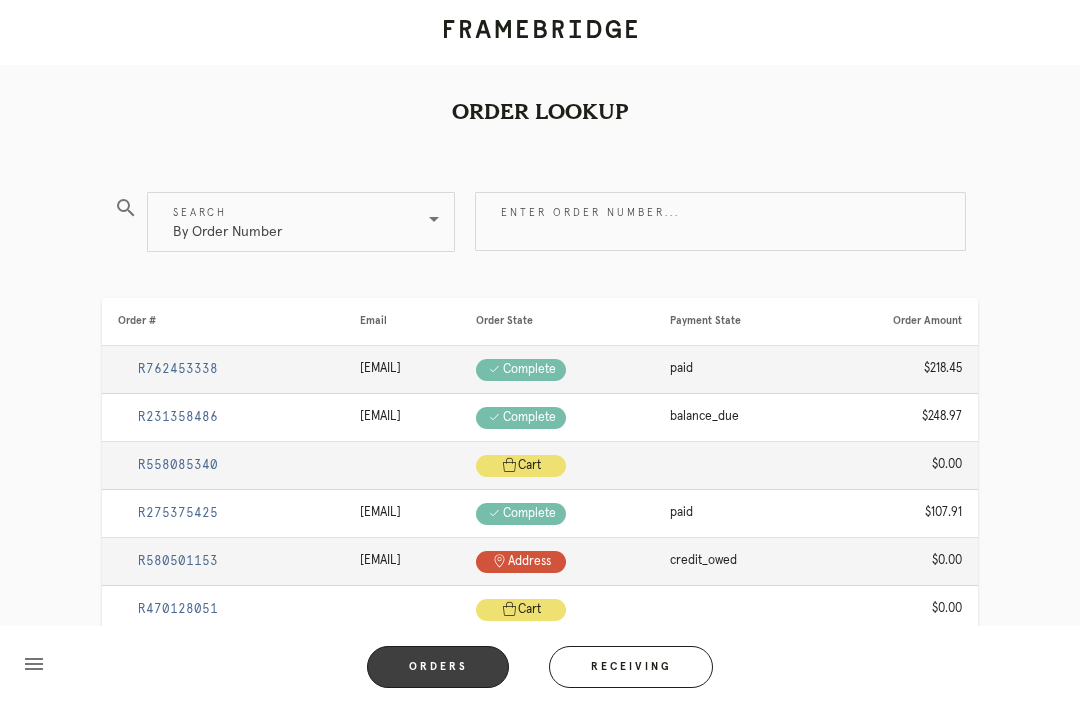 click on "Enter order number..." at bounding box center (720, 221) 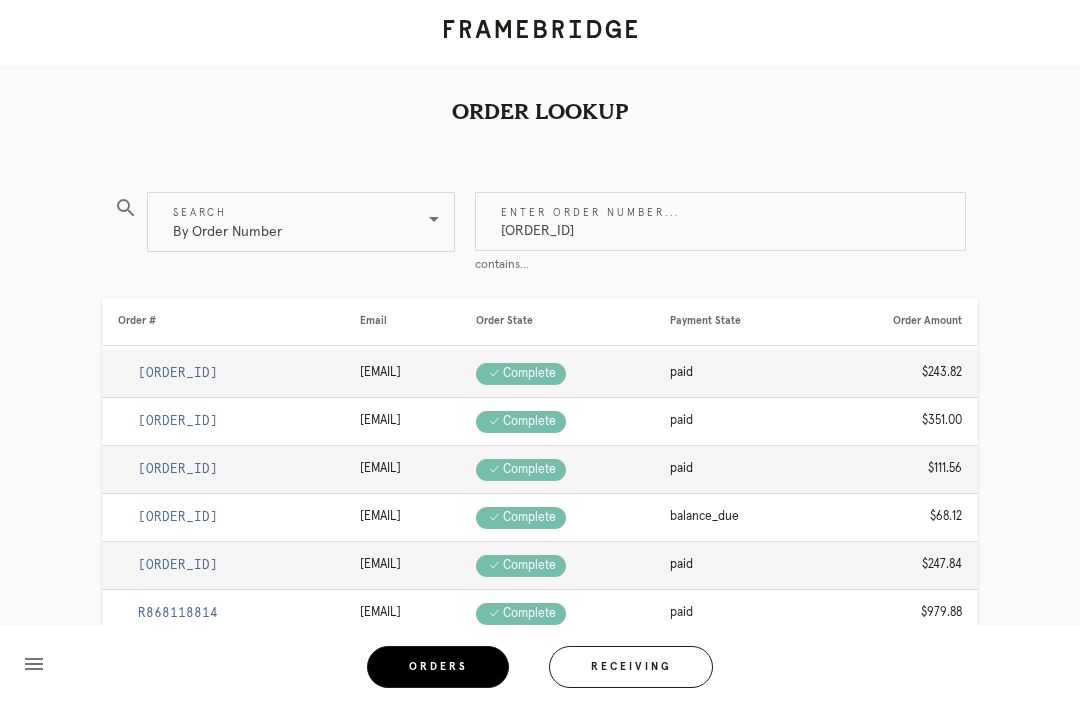 type on "M761740120" 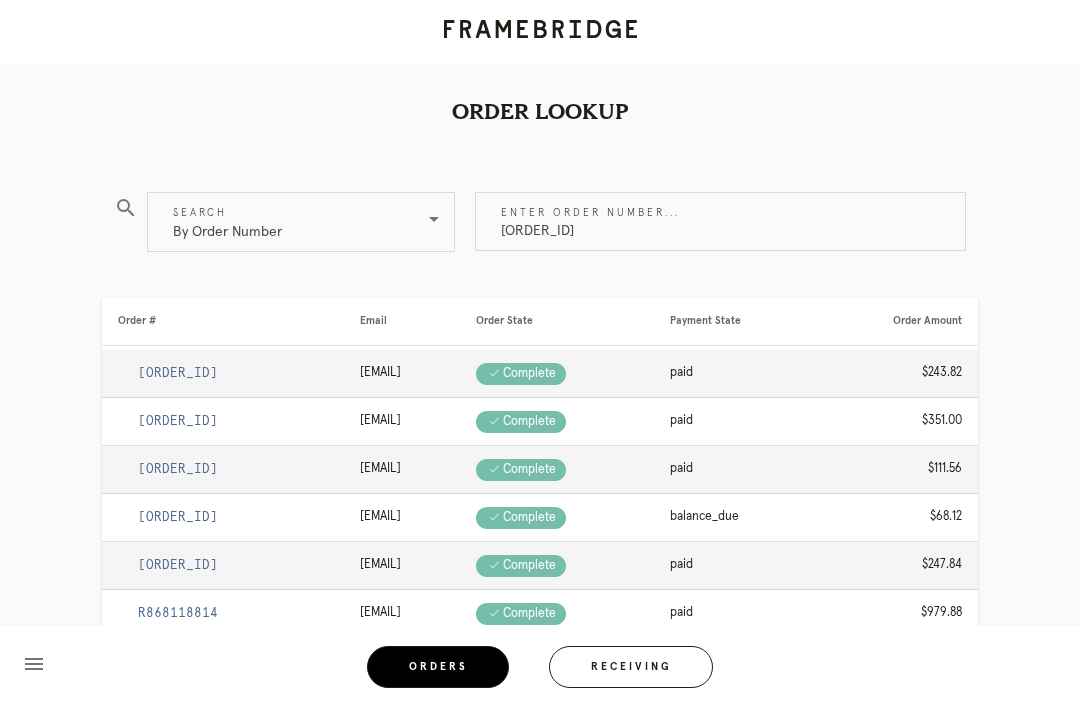 click on "M761740120" at bounding box center [720, 221] 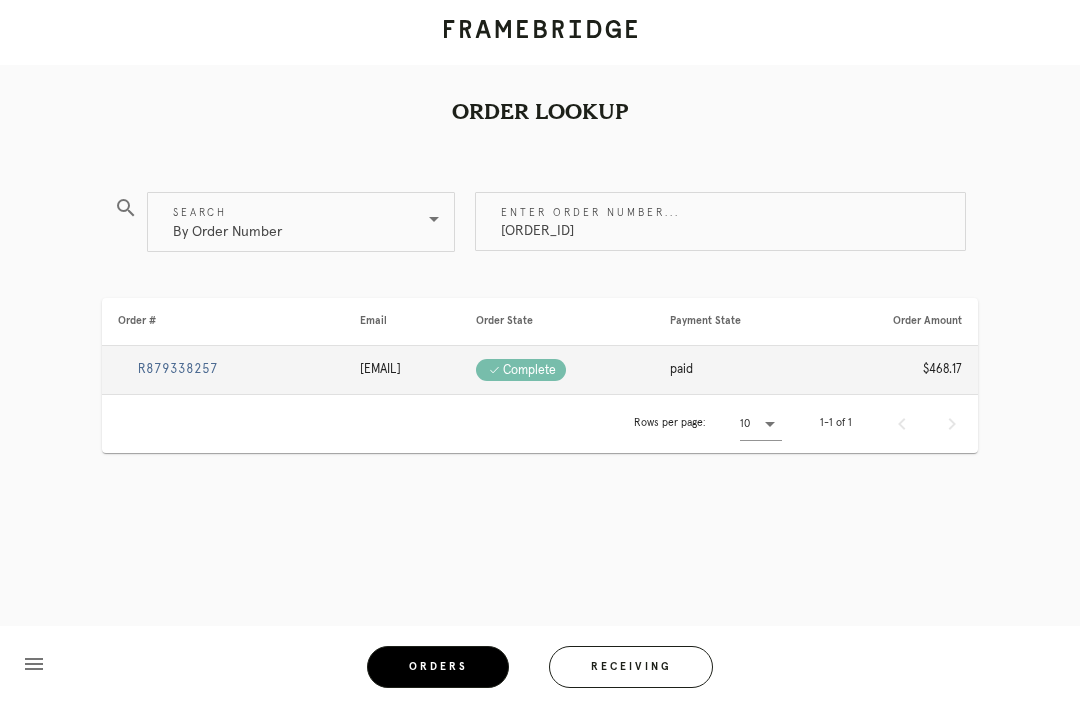 click on "R879338257" at bounding box center [178, 369] 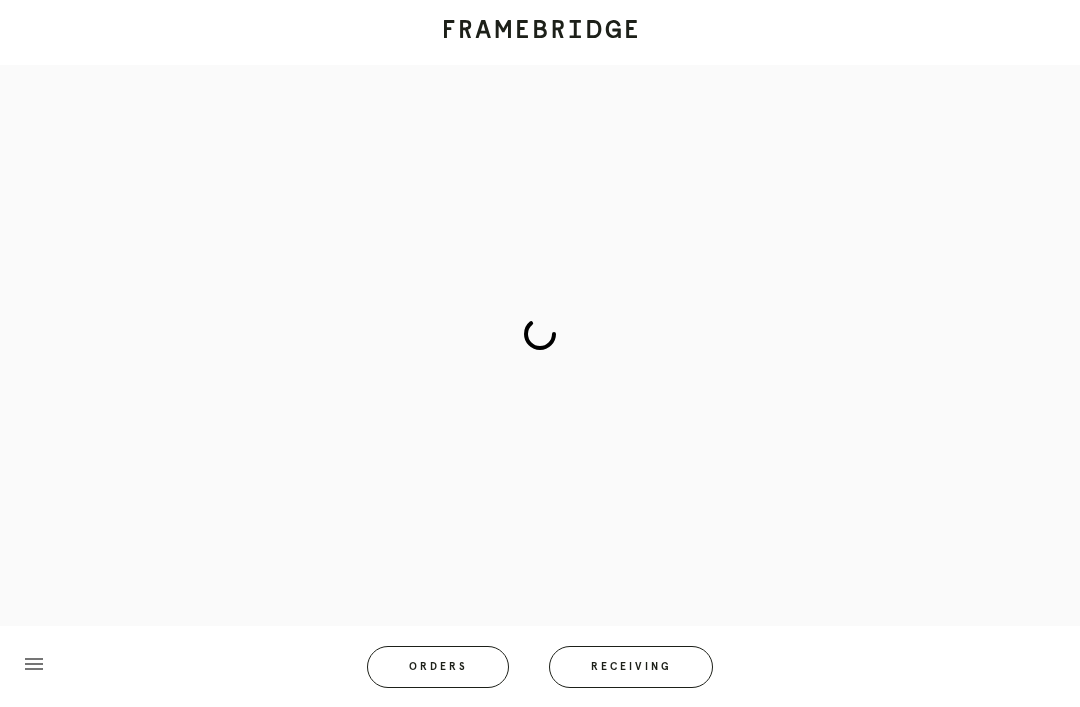 click at bounding box center (540, 334) 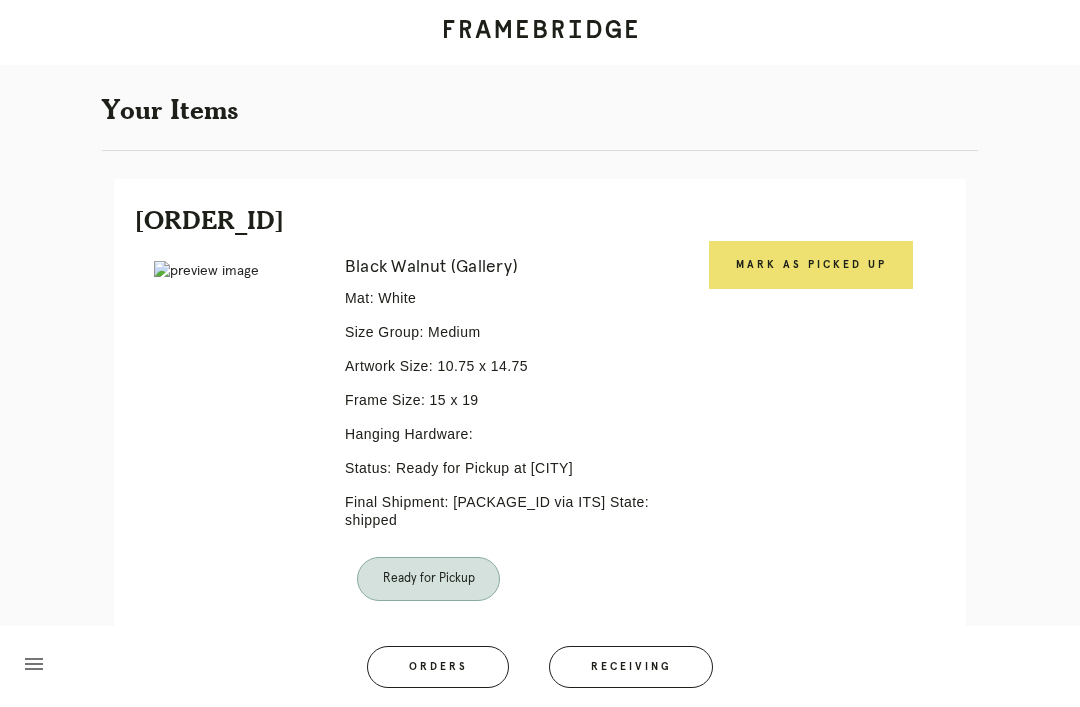 scroll, scrollTop: 355, scrollLeft: 0, axis: vertical 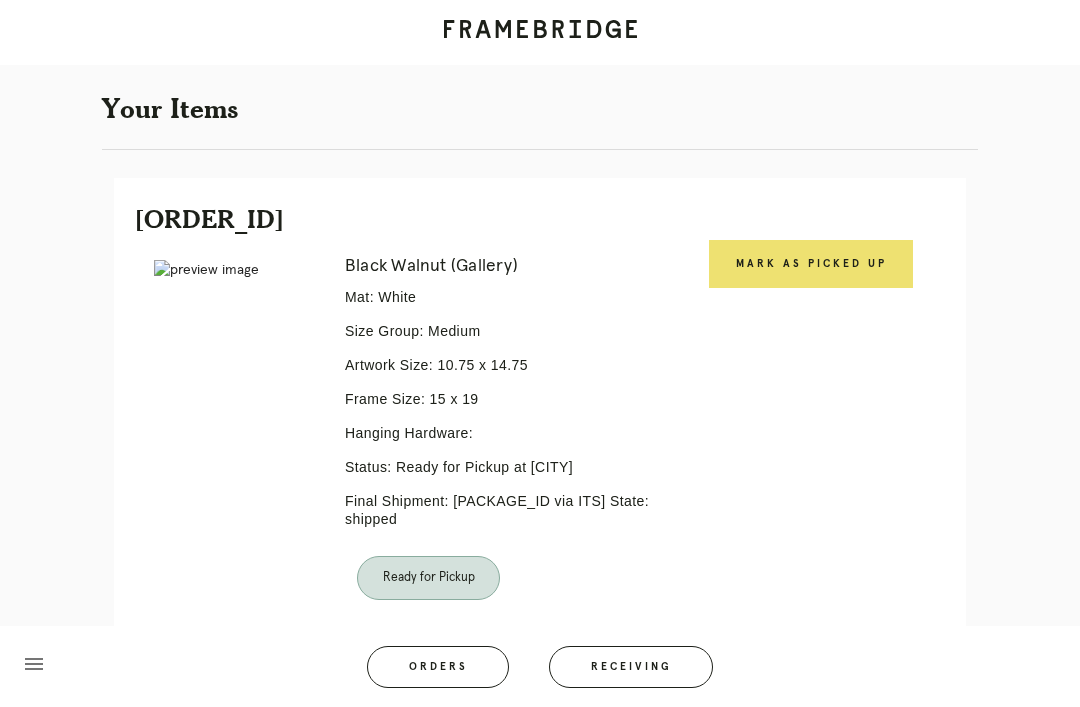 click on "Mark as Picked Up" at bounding box center [811, 264] 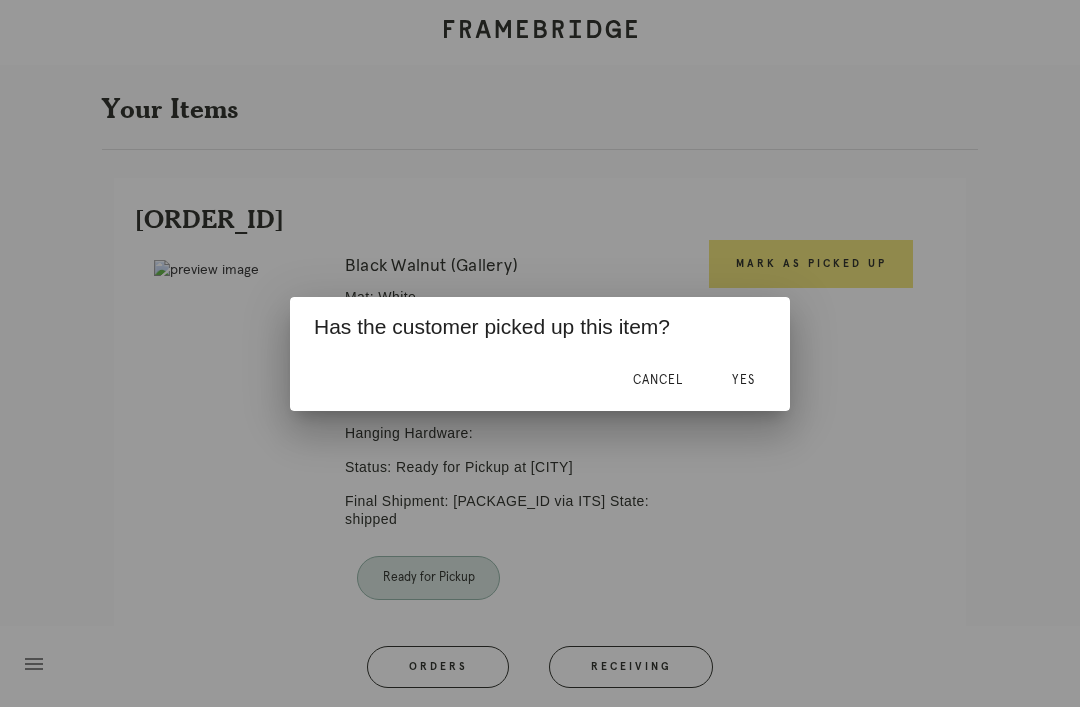 click on "Yes" at bounding box center [743, 380] 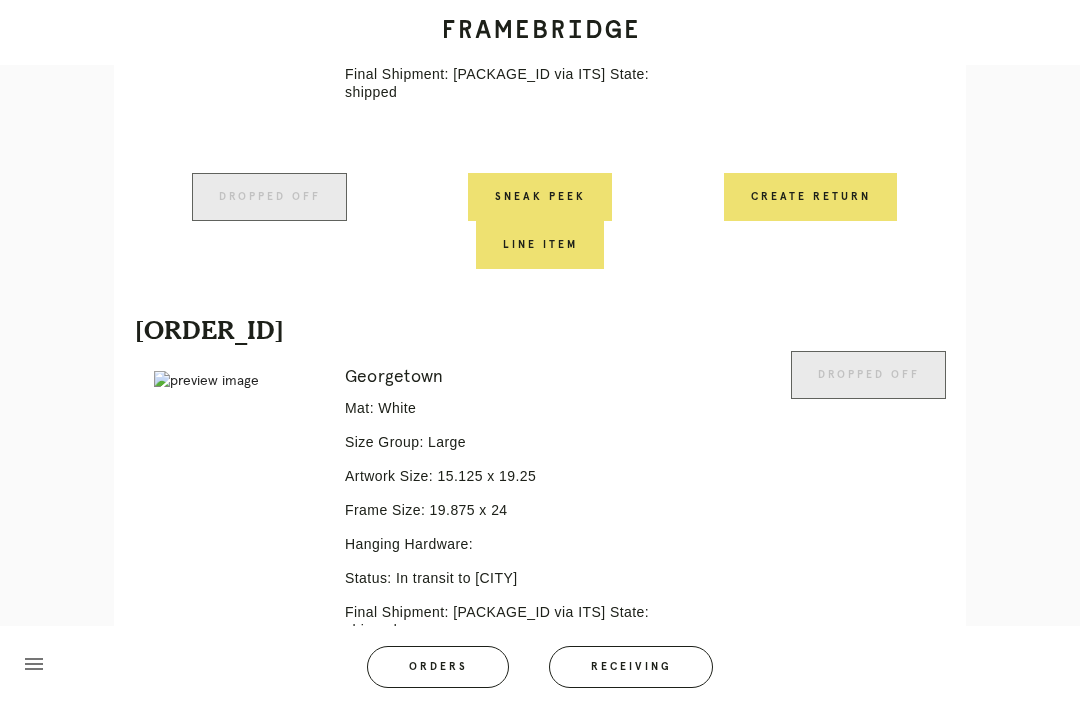 scroll, scrollTop: 783, scrollLeft: 0, axis: vertical 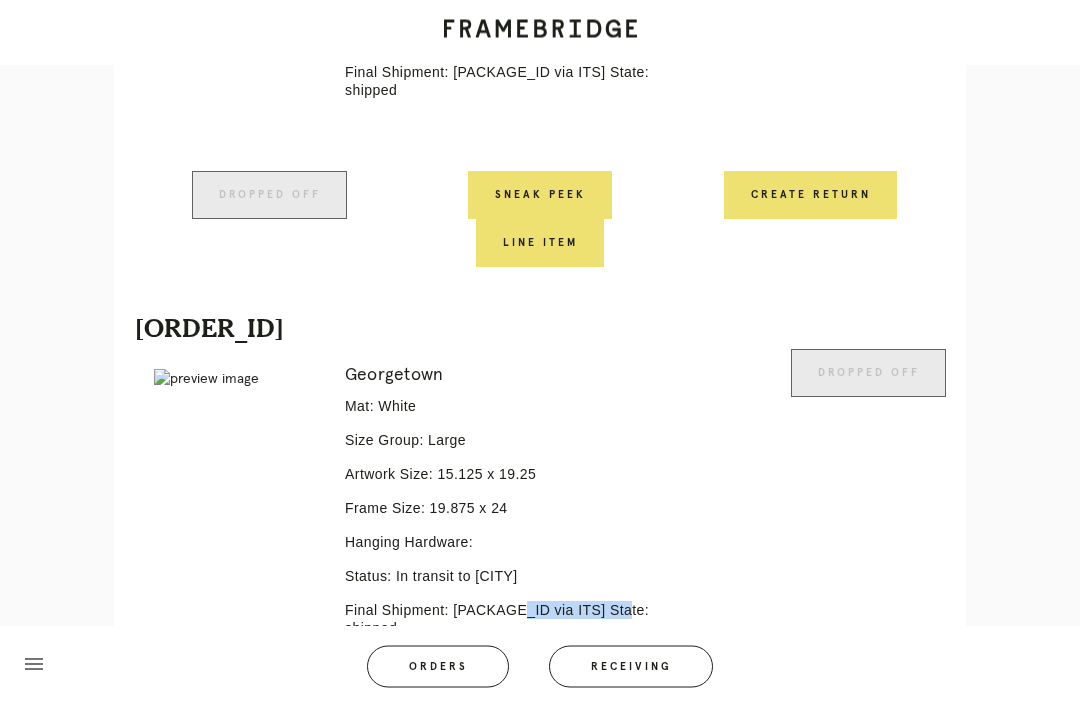 click on "Receiving" at bounding box center [631, 667] 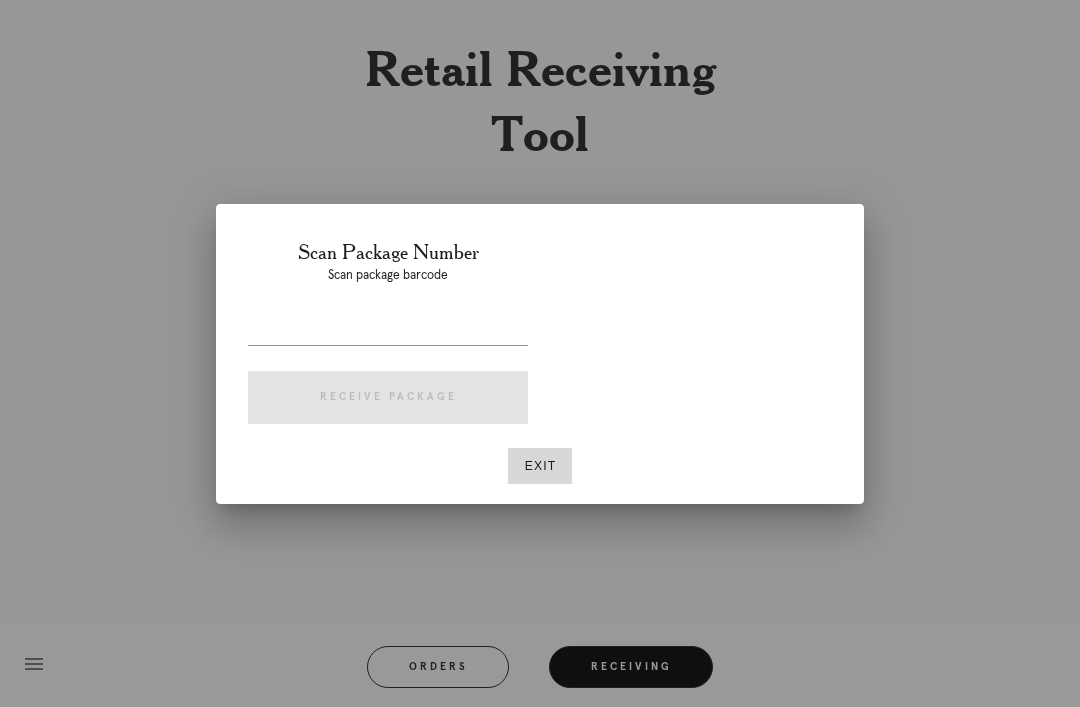 scroll, scrollTop: 64, scrollLeft: 0, axis: vertical 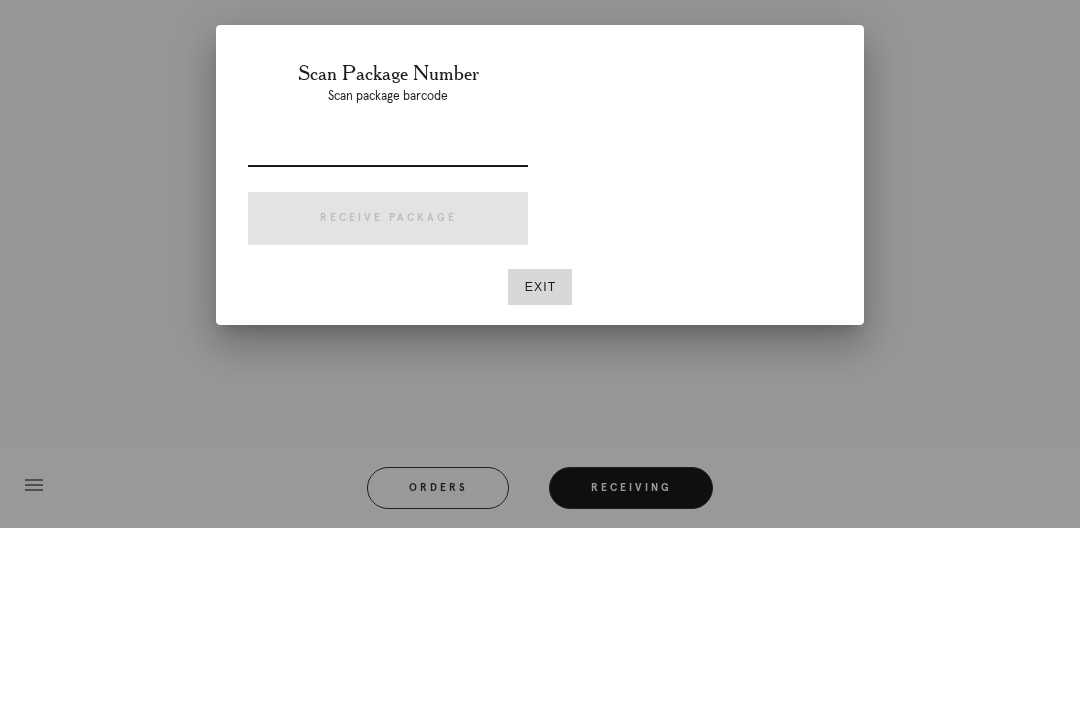 click at bounding box center (388, 329) 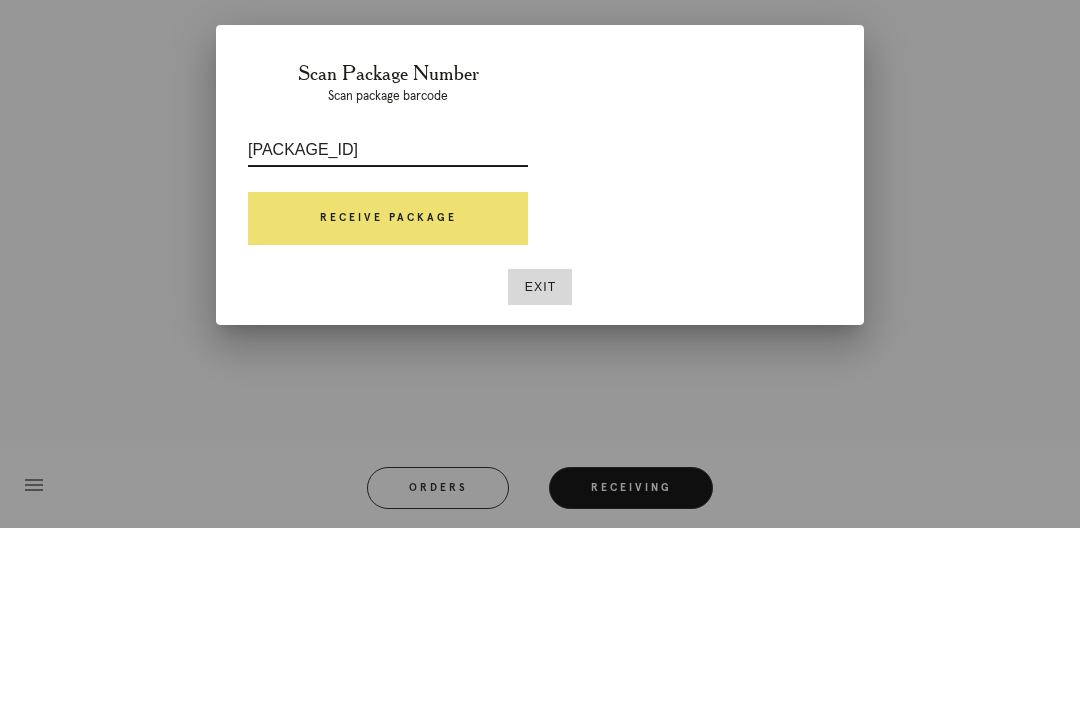 type on "P352311053979243" 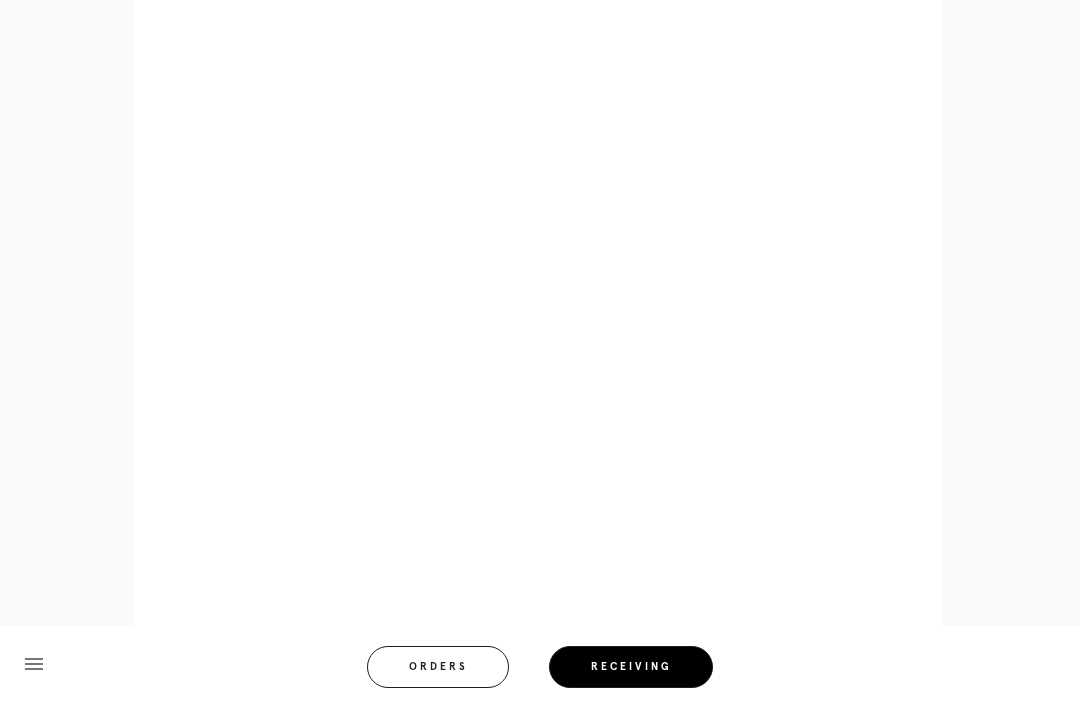 scroll, scrollTop: 892, scrollLeft: 0, axis: vertical 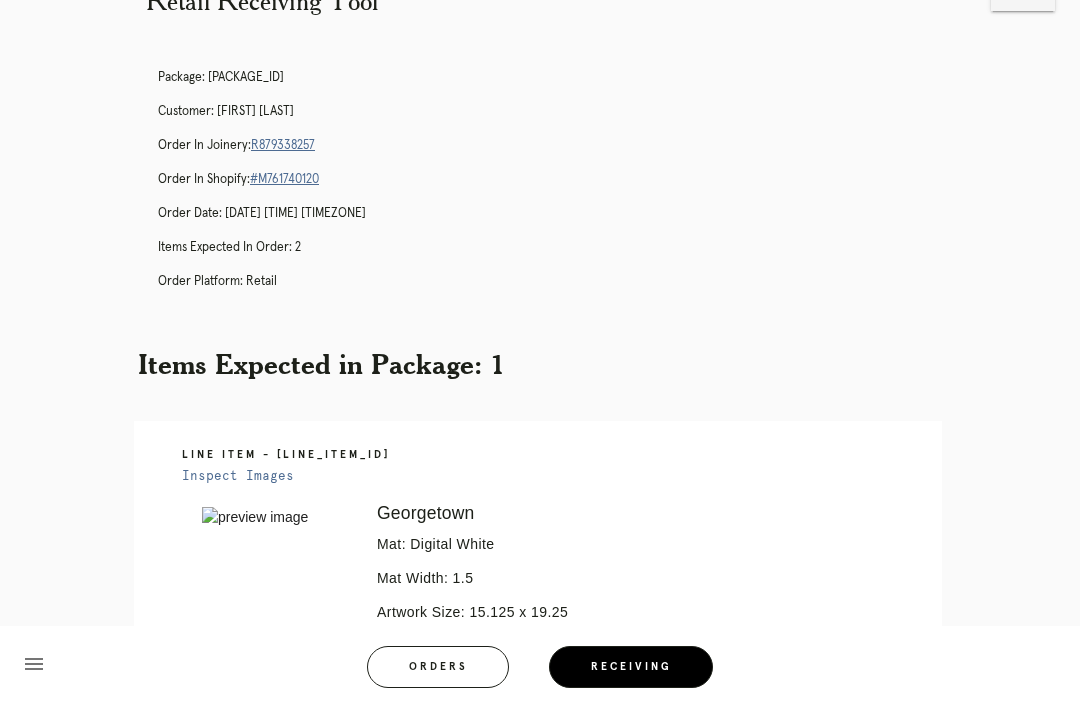 click on "R879338257" at bounding box center (283, 145) 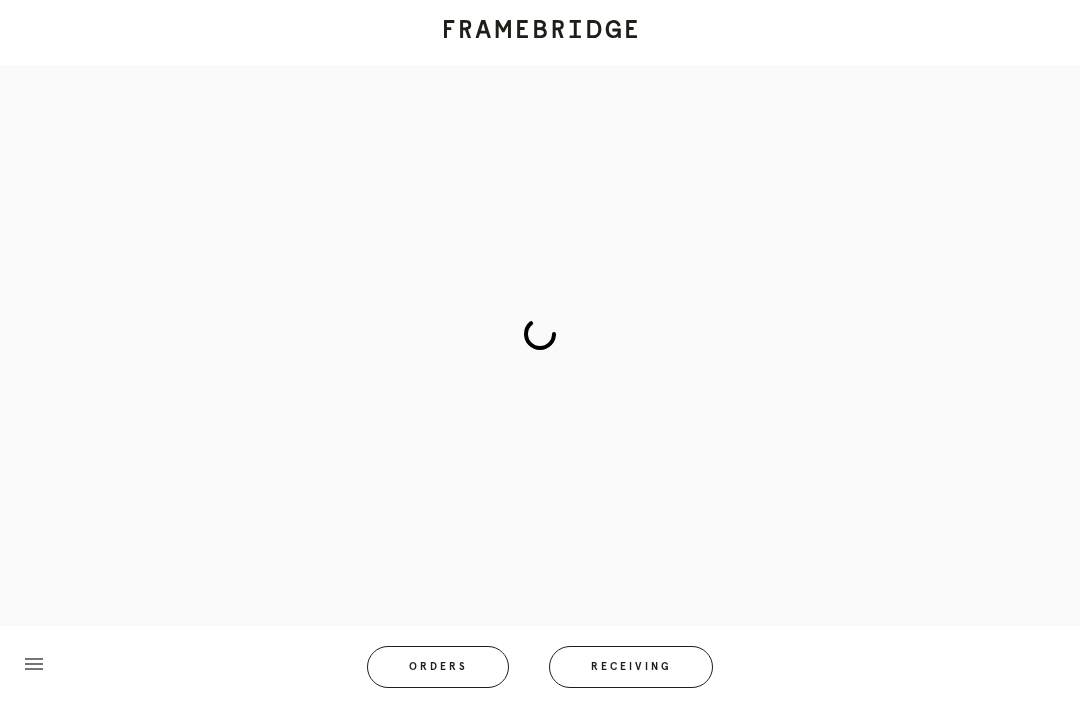 scroll, scrollTop: 0, scrollLeft: 0, axis: both 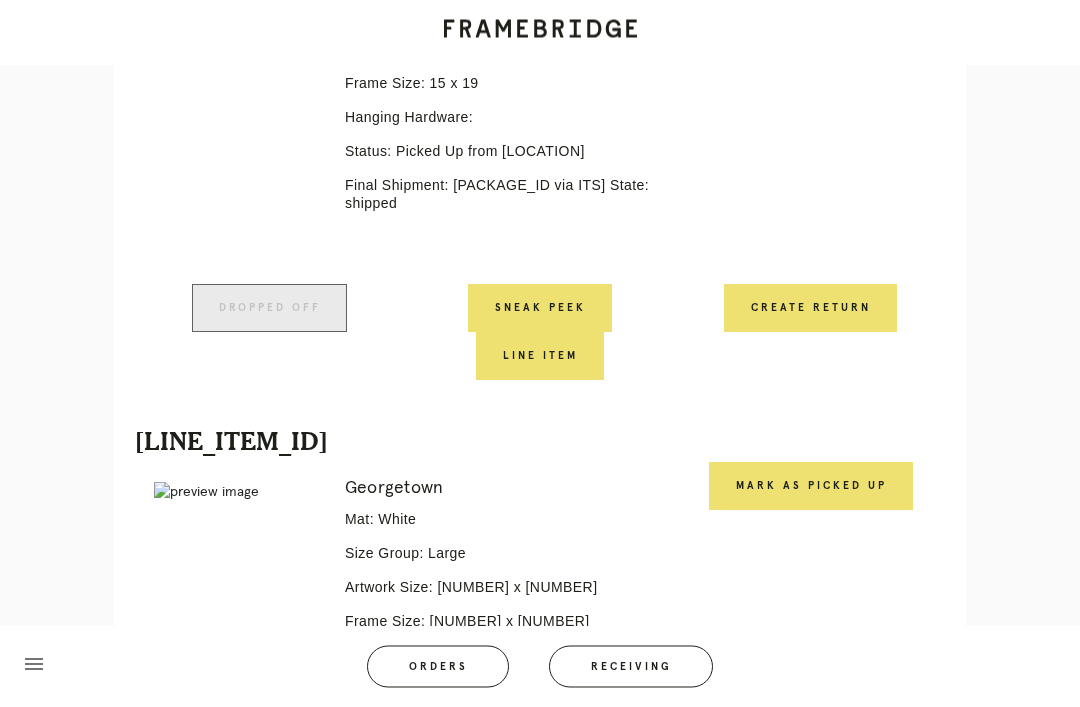 click on "Mark as Picked Up" at bounding box center (811, 487) 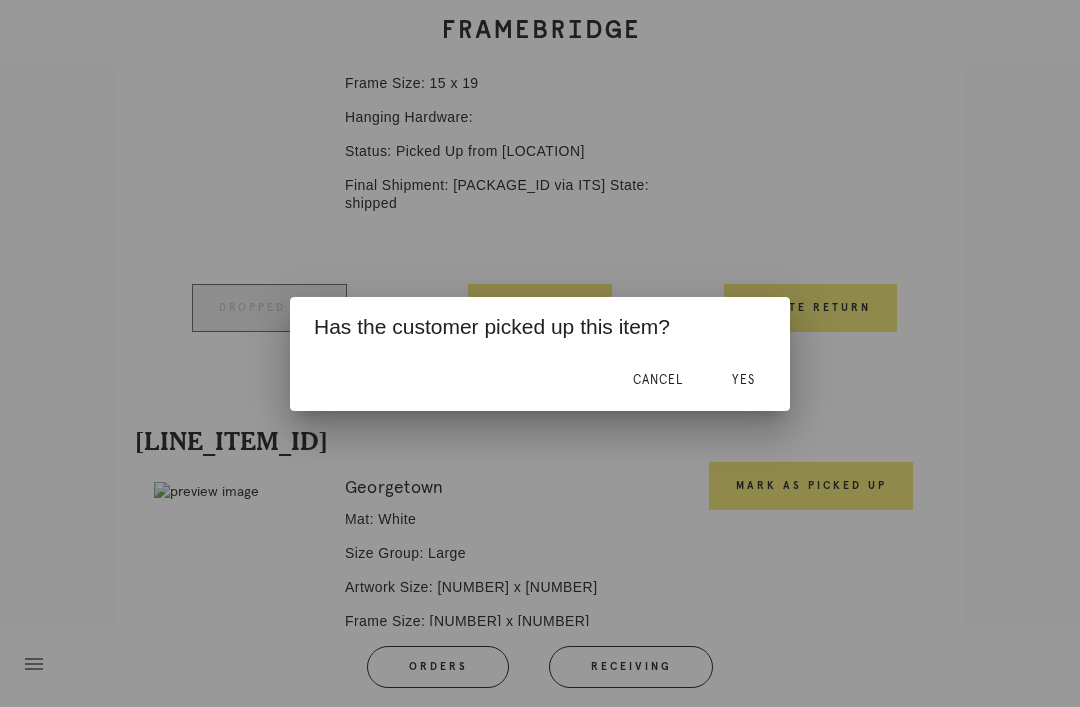 click on "Yes" at bounding box center [743, 380] 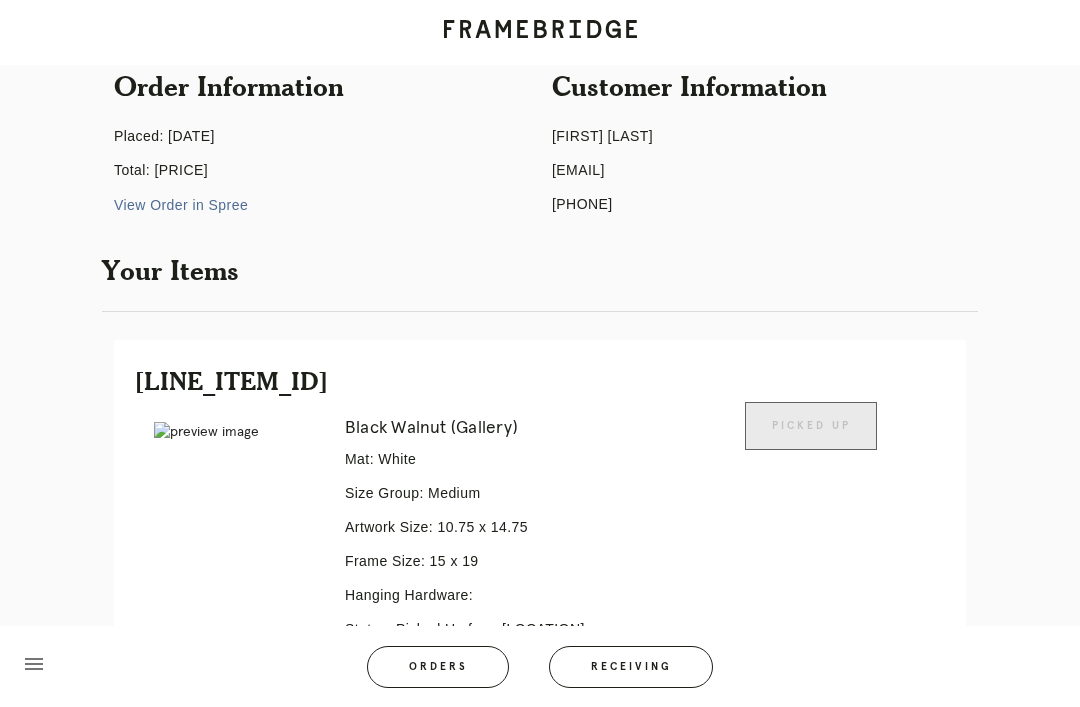 scroll, scrollTop: 0, scrollLeft: 0, axis: both 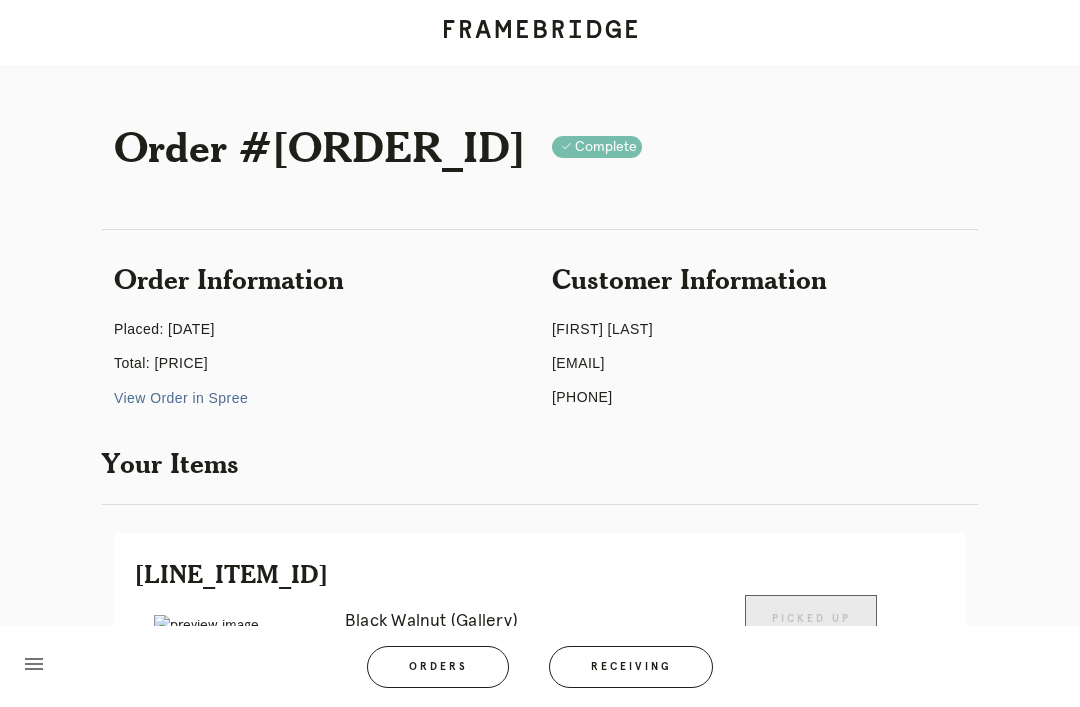 click on "Receiving" at bounding box center [631, 667] 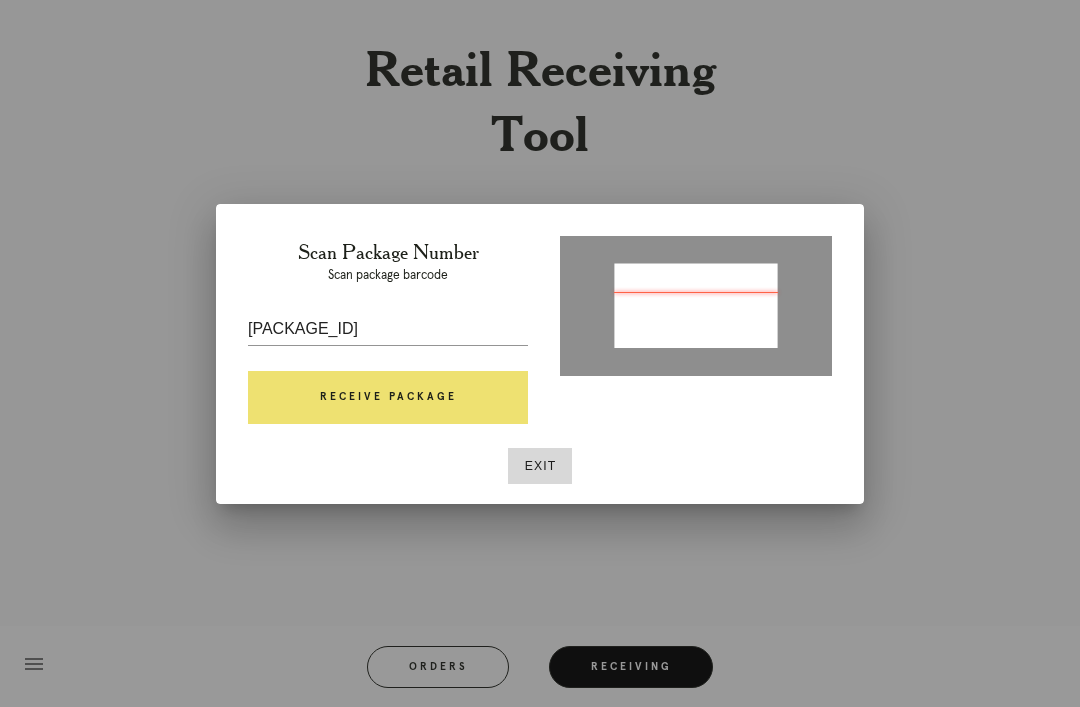 click on "Receive Package" at bounding box center [388, 398] 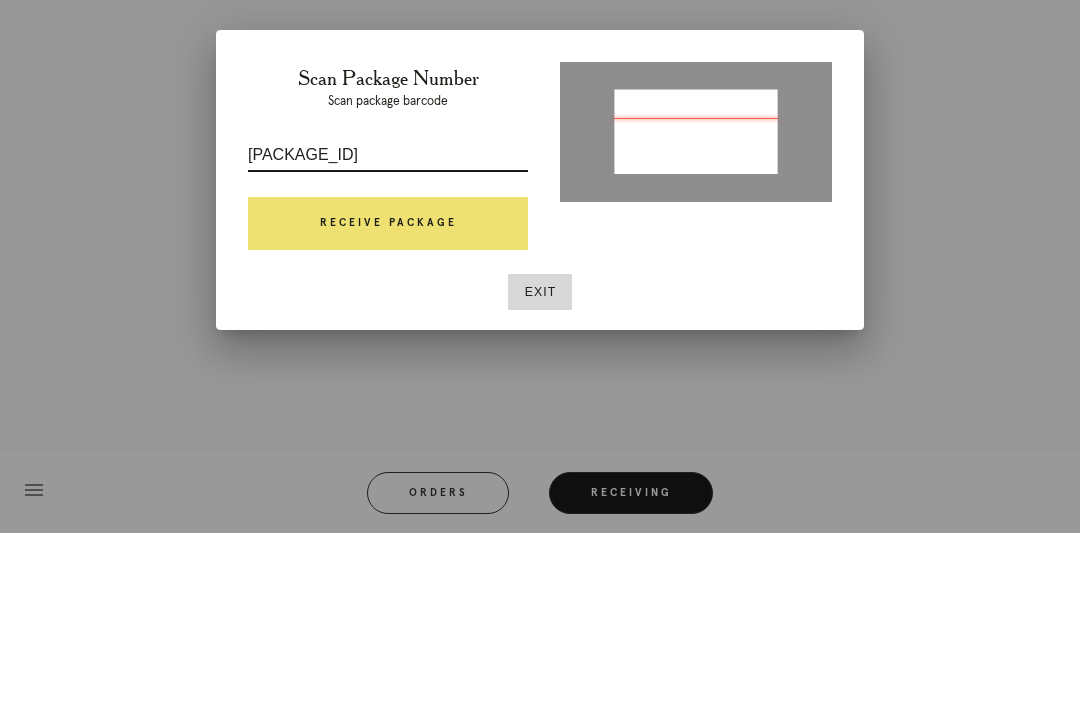 type on "P460187924667099" 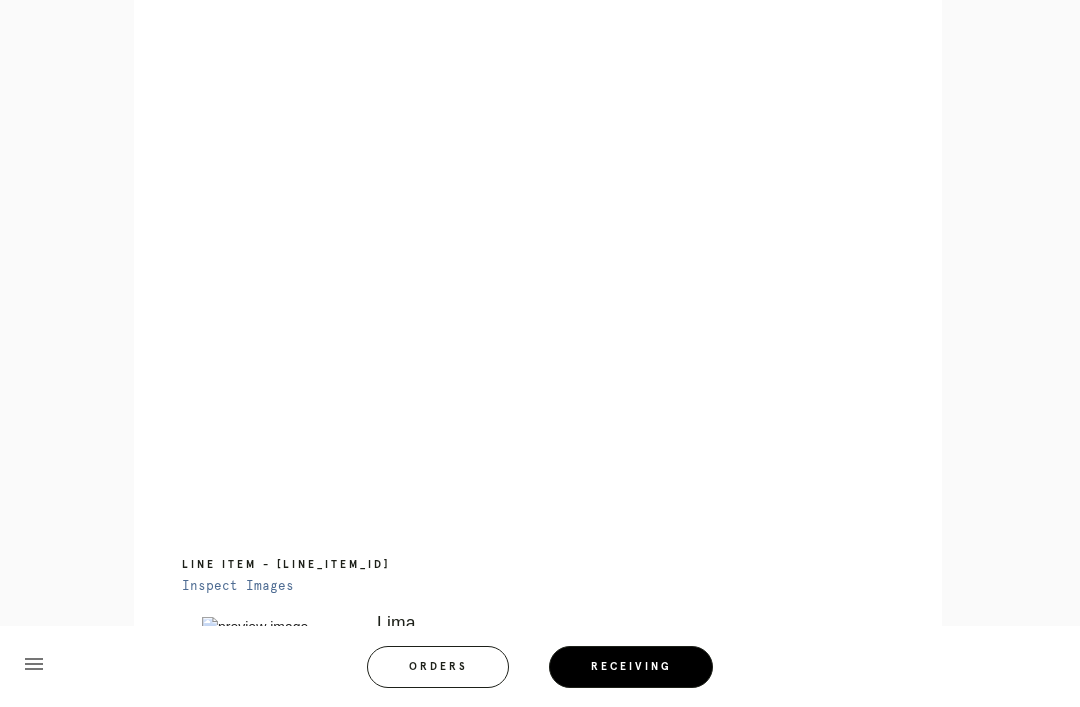 scroll, scrollTop: 1197, scrollLeft: 0, axis: vertical 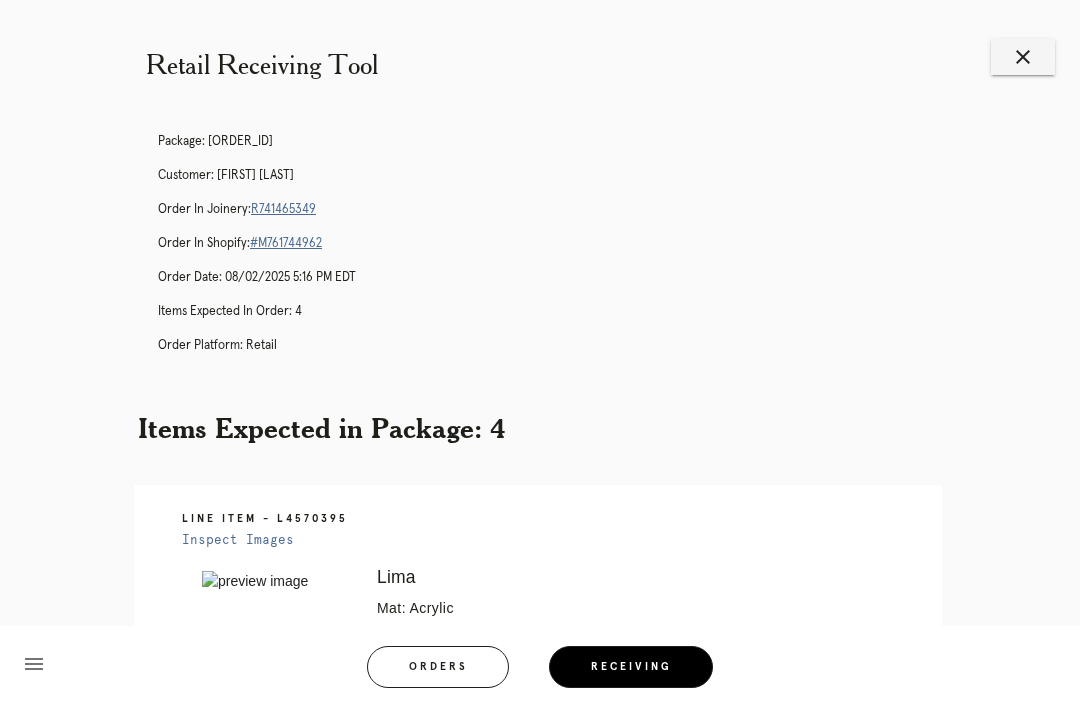 click on "Package: P460187924667099   Customer: Patrick Vergara
Order in Joinery:
R741465349
Order in Shopify:
#M761744962
Order Date:
08/02/2025  5:16 PM EDT
Items Expected in Order: 4   Order Platform: retail" at bounding box center [560, 252] 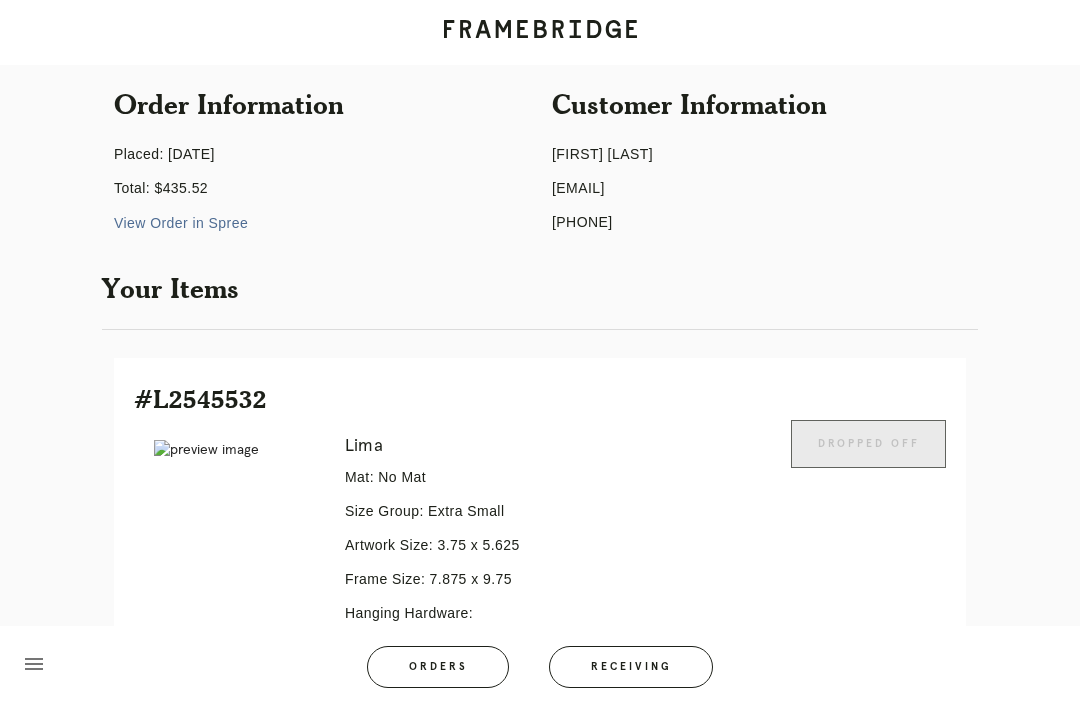scroll, scrollTop: 0, scrollLeft: 0, axis: both 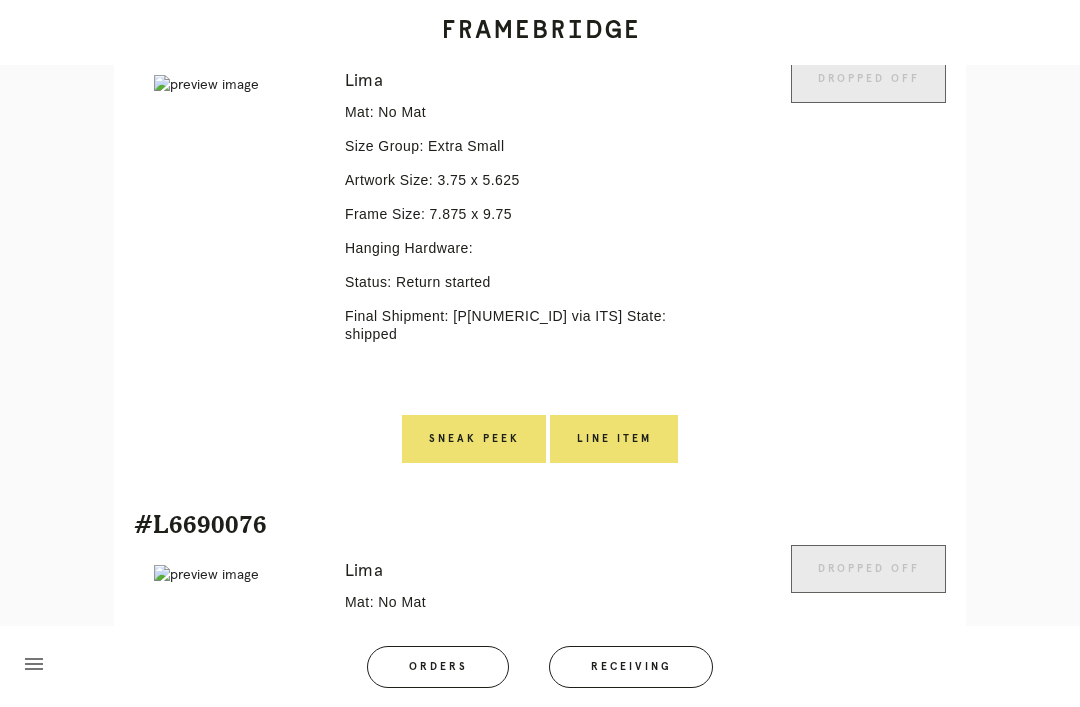 click on "Line Item" at bounding box center [614, 439] 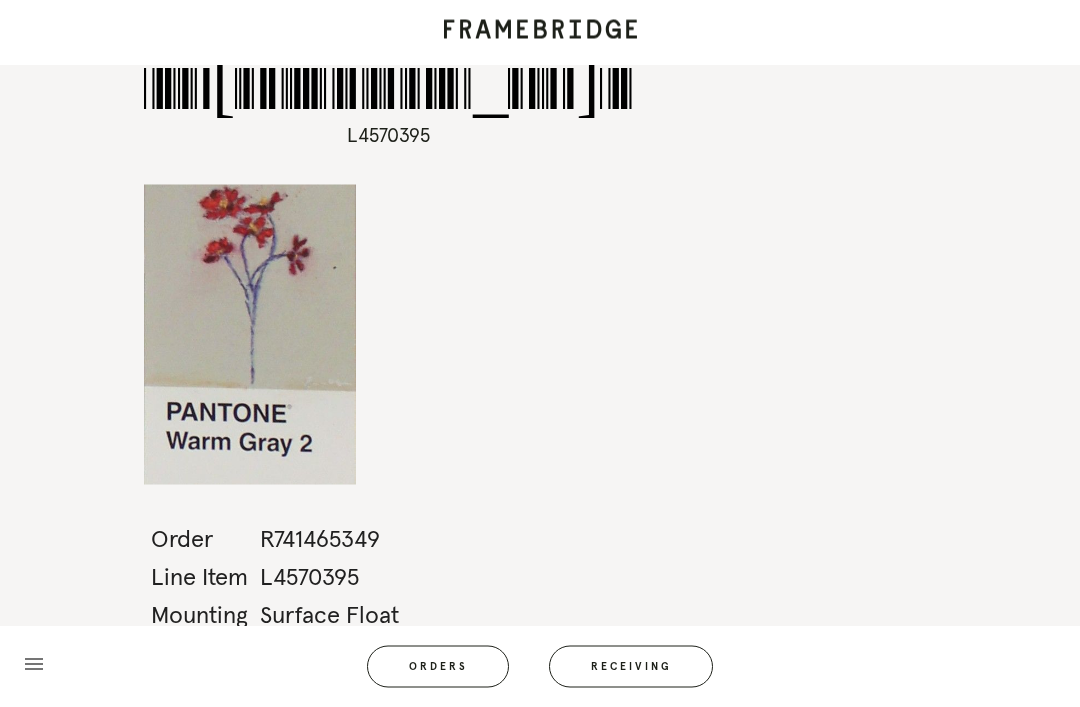 scroll, scrollTop: 64, scrollLeft: 0, axis: vertical 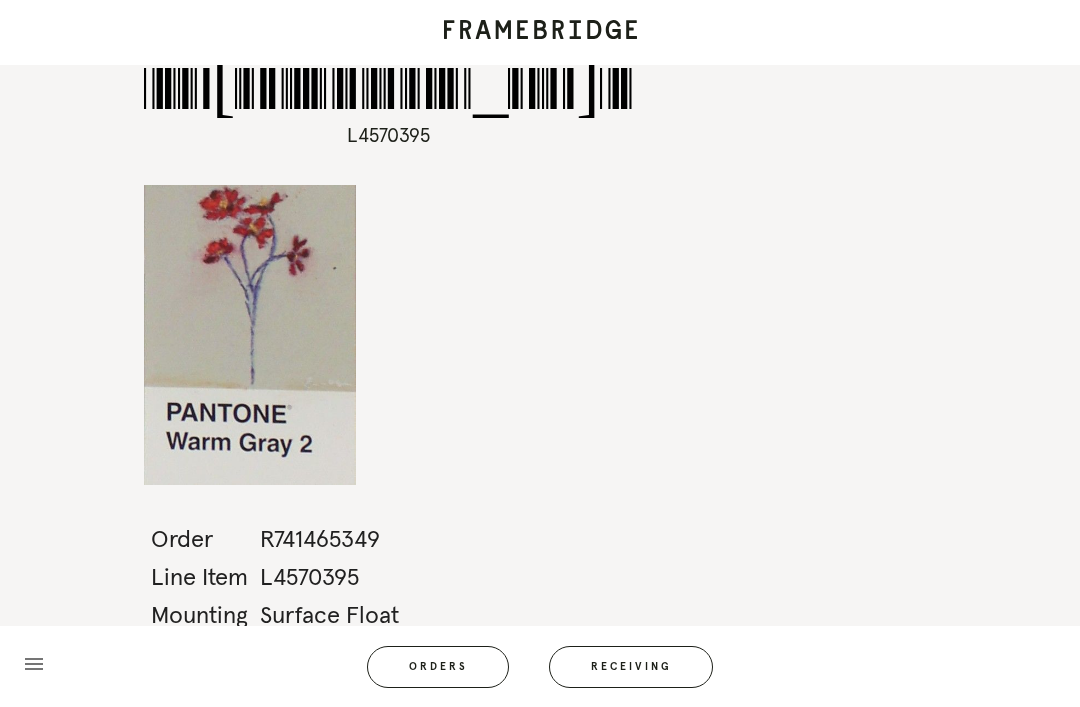 click on "Receiving" at bounding box center (631, 667) 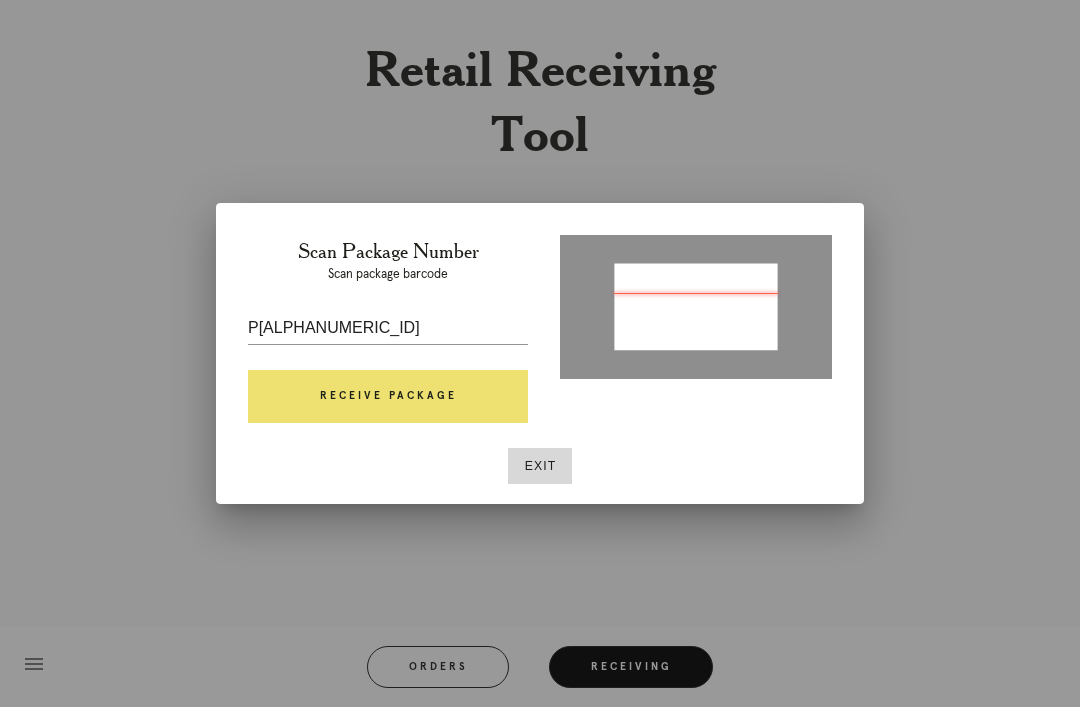 click on "Receive Package" at bounding box center (388, 397) 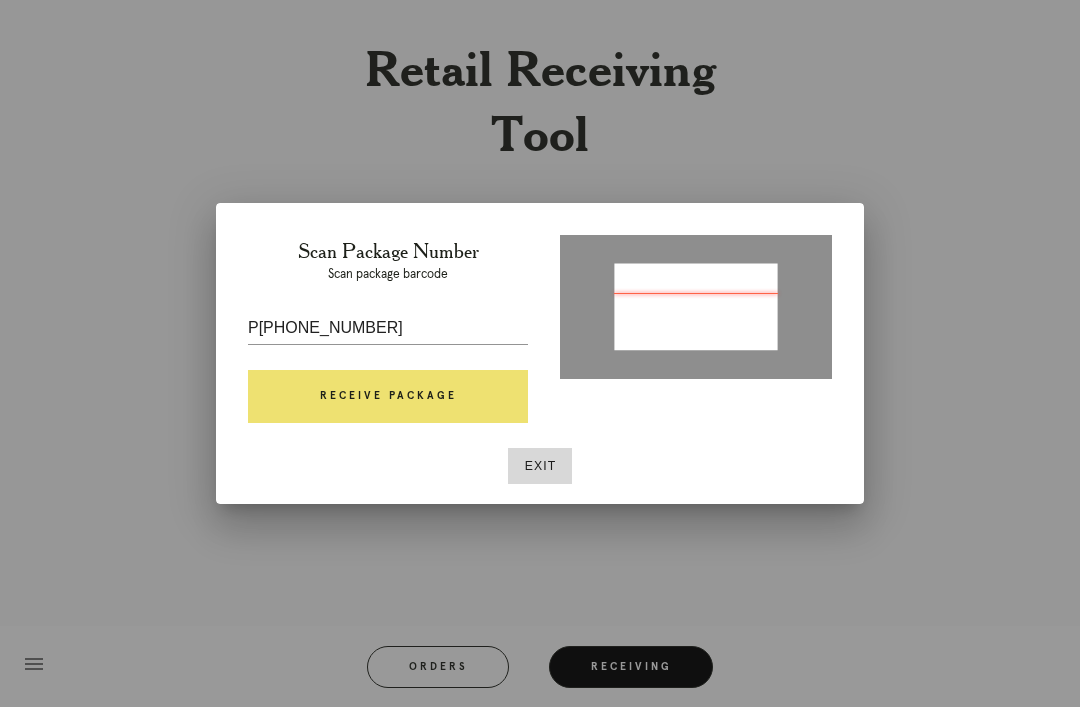 click on "Receive Package" at bounding box center (388, 397) 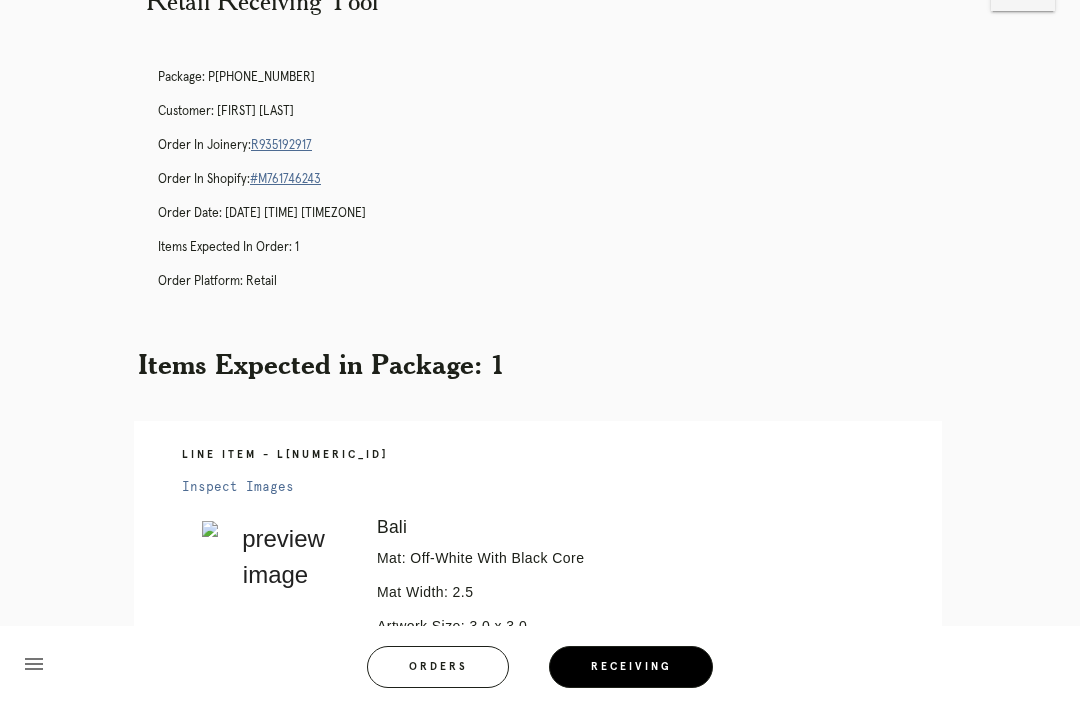 scroll, scrollTop: 0, scrollLeft: 0, axis: both 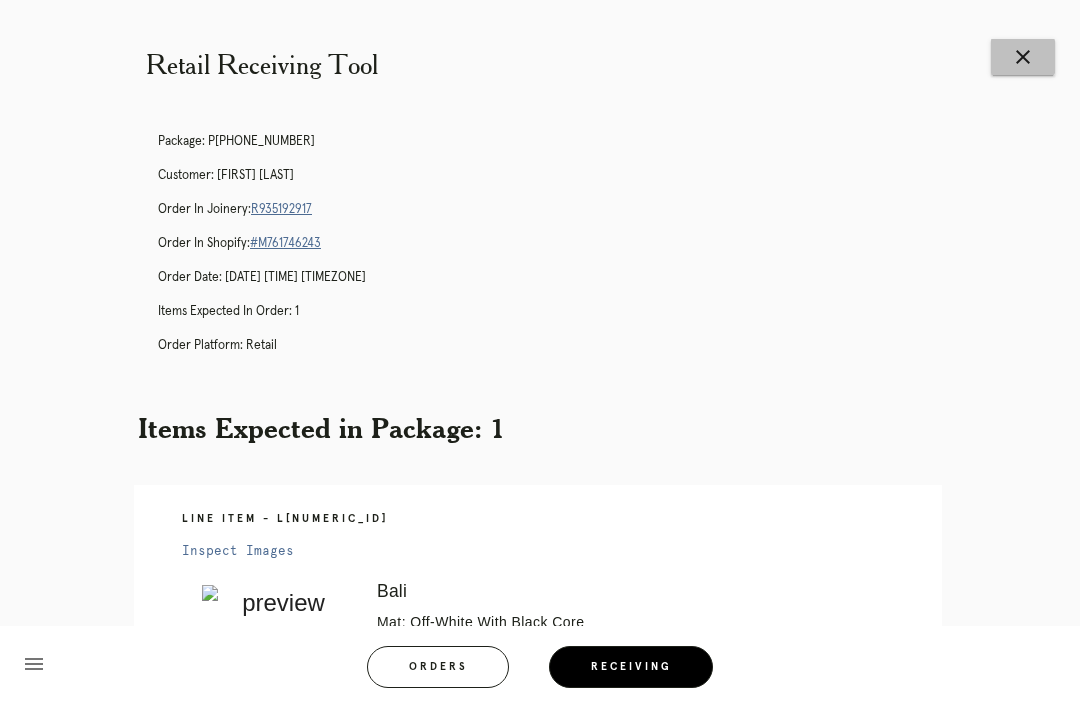 click on "close" at bounding box center (1023, 57) 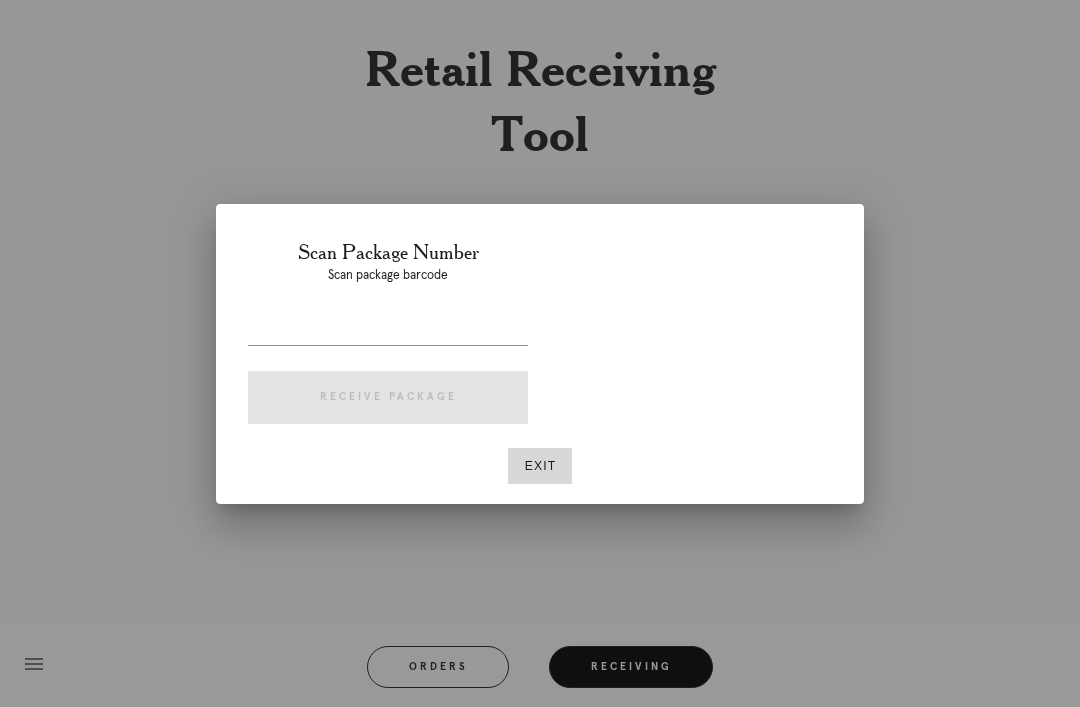 scroll, scrollTop: 0, scrollLeft: 0, axis: both 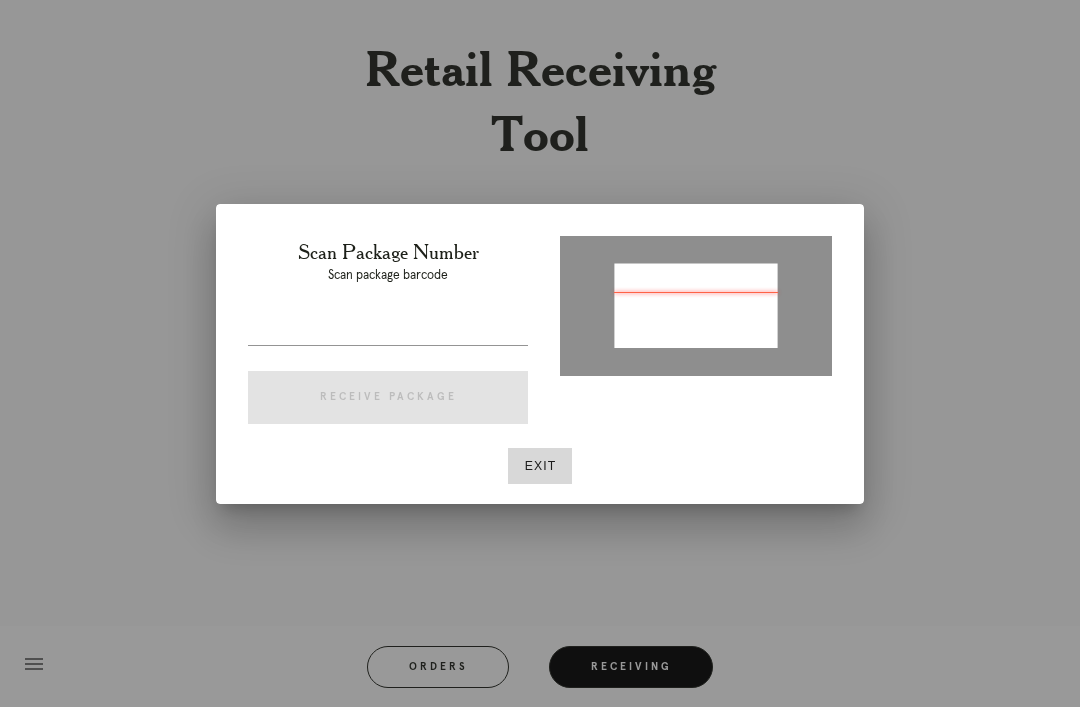 type on "P133049218151501" 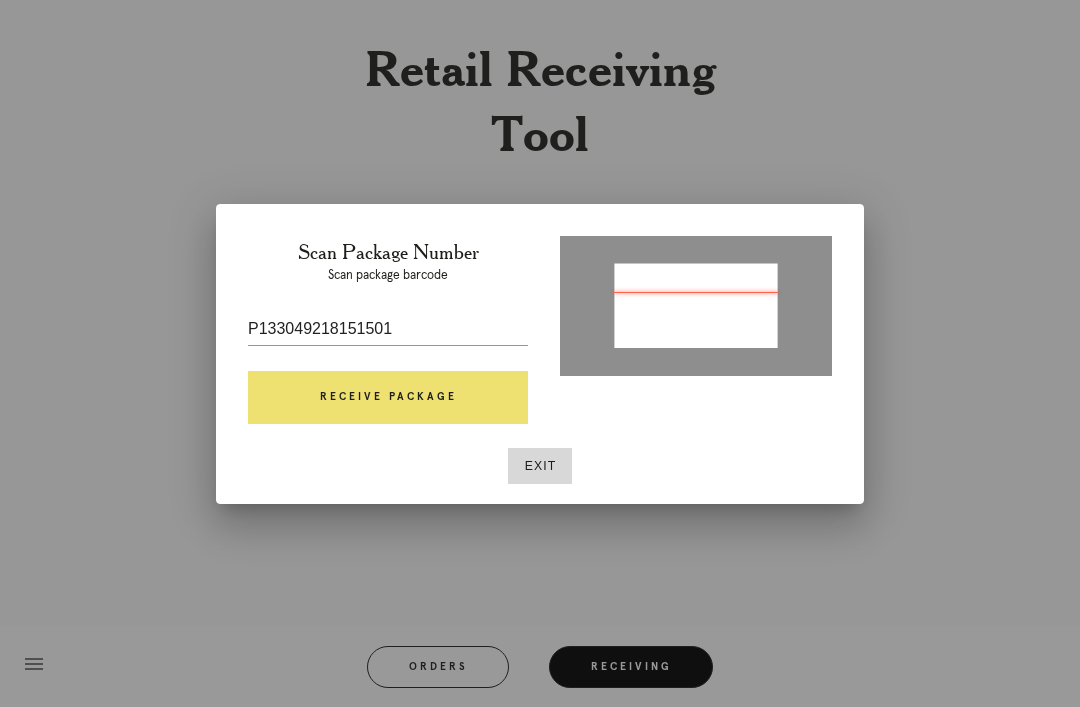 click on "Receive Package" at bounding box center [388, 398] 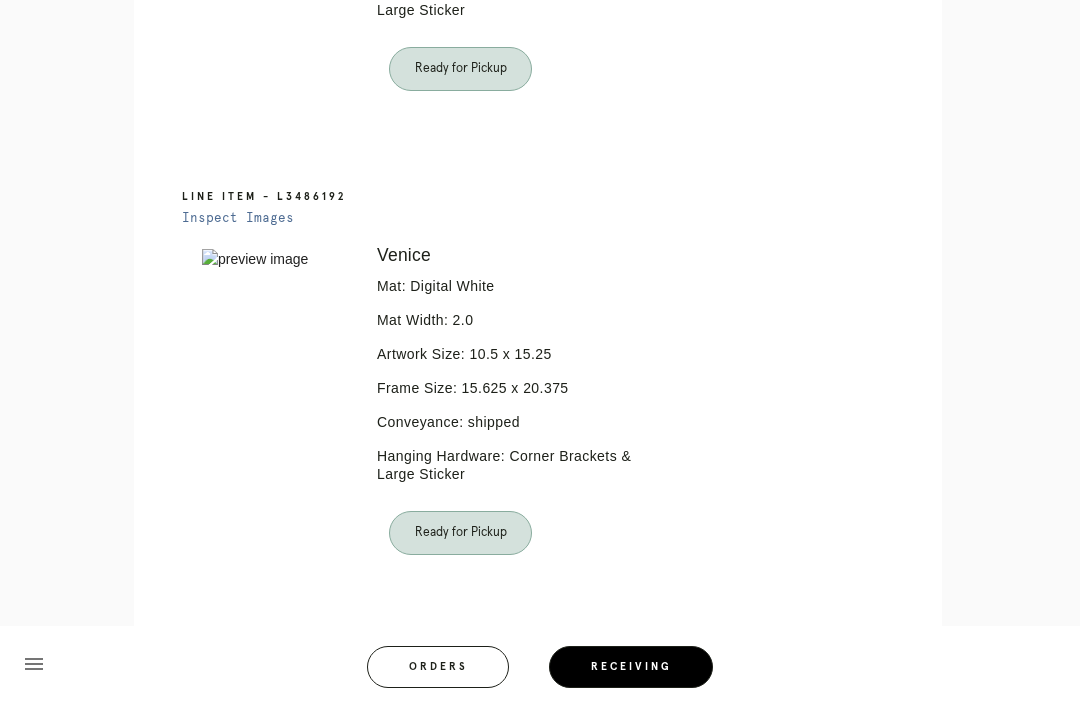 scroll, scrollTop: 0, scrollLeft: 0, axis: both 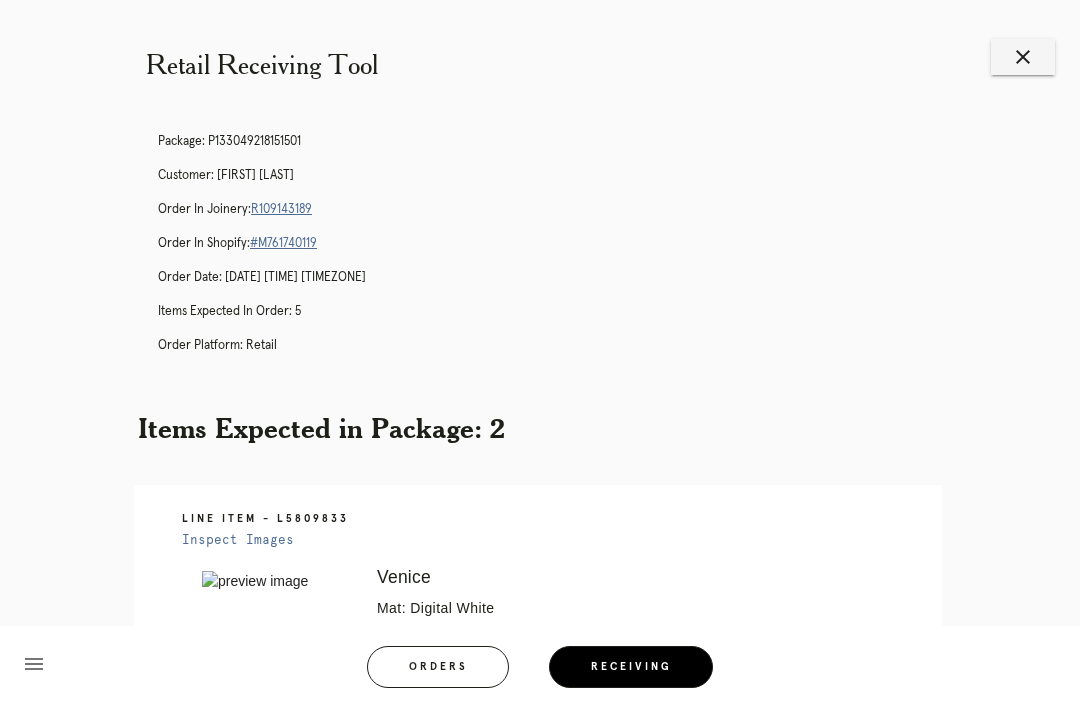 click on "close" at bounding box center [1023, 57] 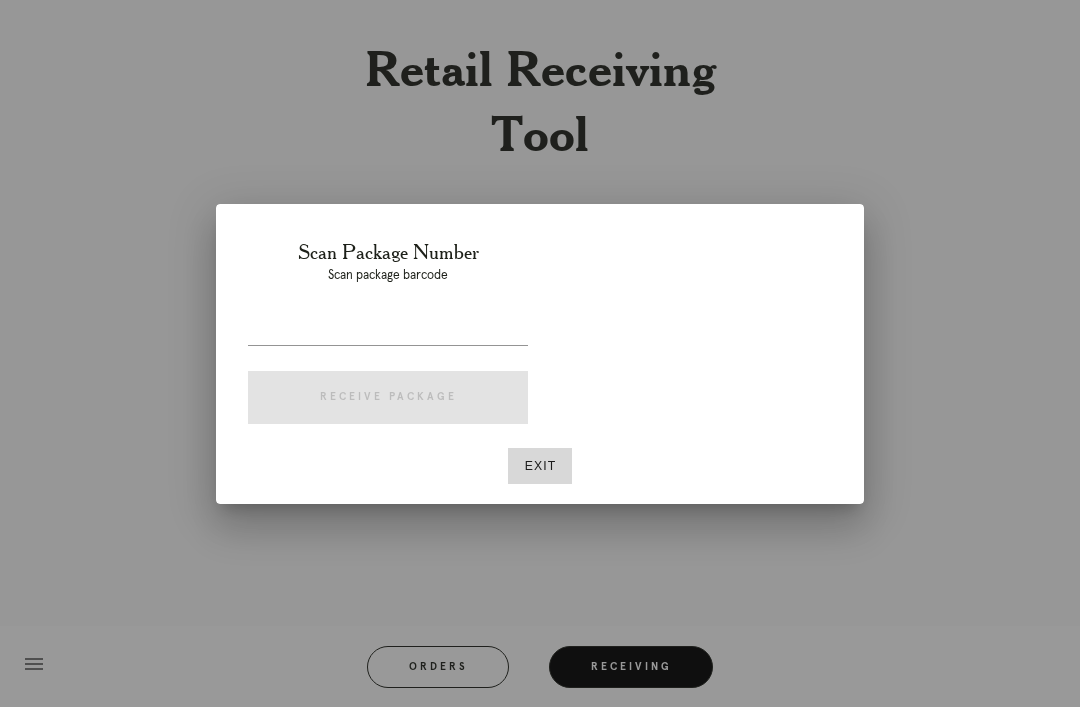 scroll, scrollTop: 0, scrollLeft: 0, axis: both 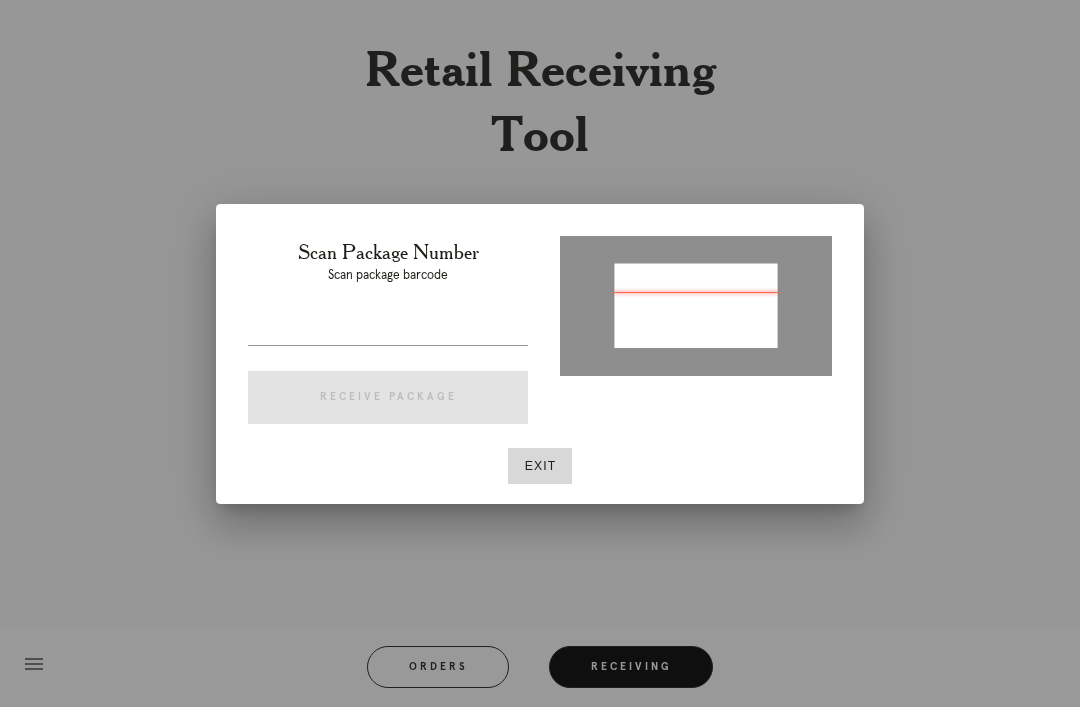 type on "P230511479797382" 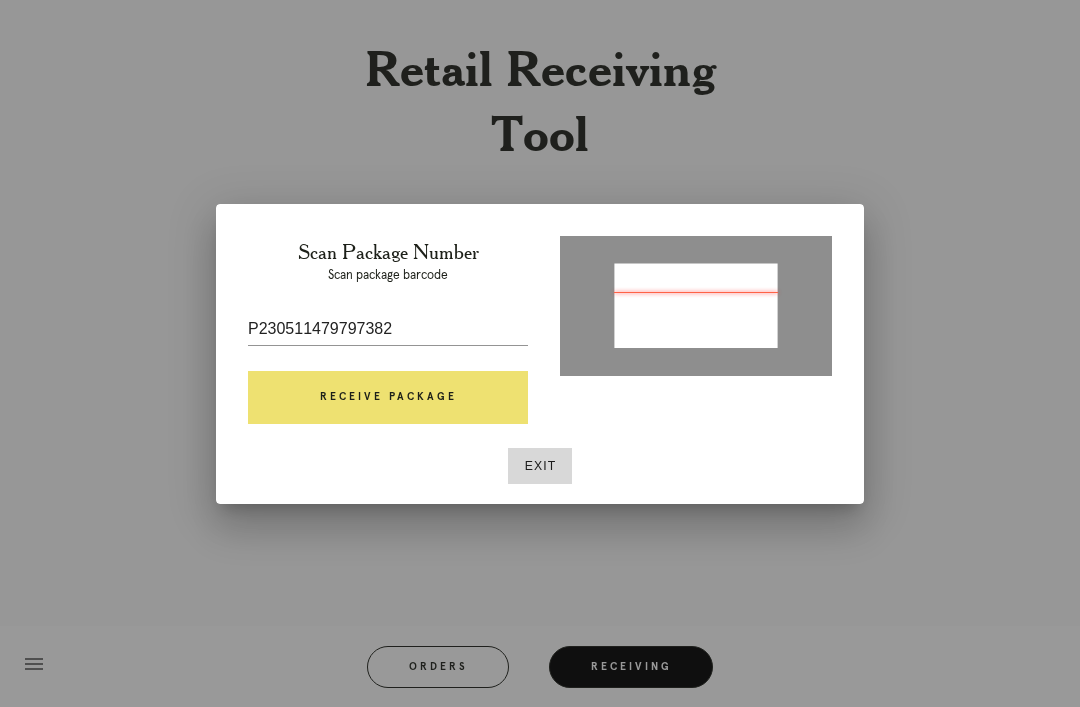 click on "Receive Package" at bounding box center (388, 398) 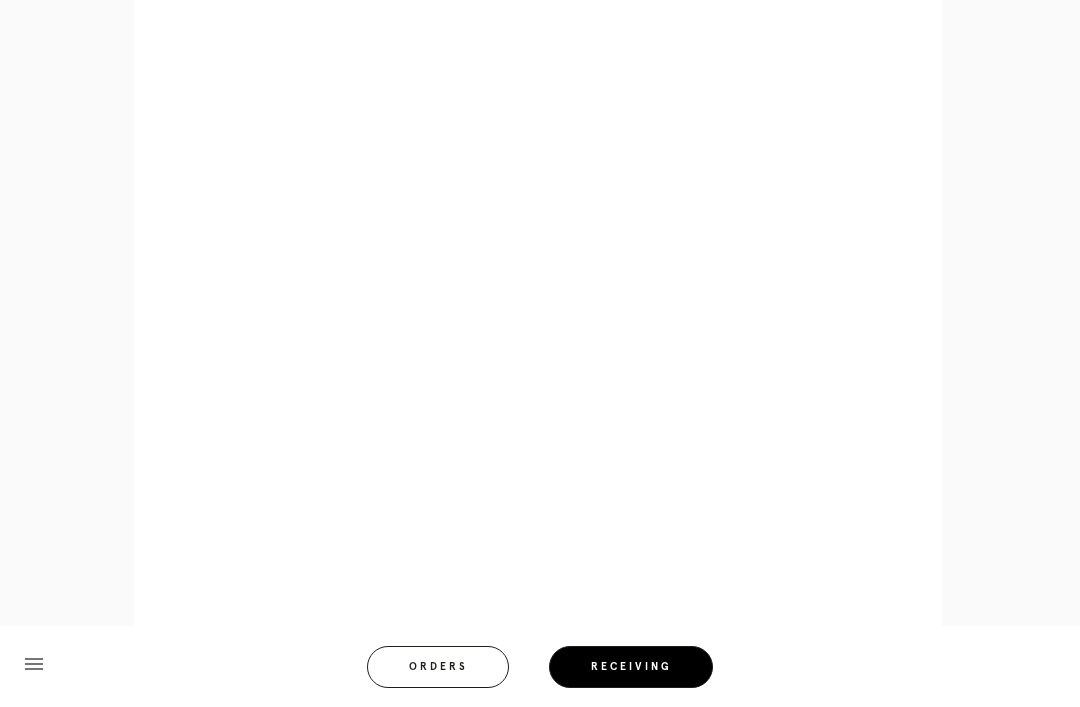 scroll, scrollTop: 939, scrollLeft: 0, axis: vertical 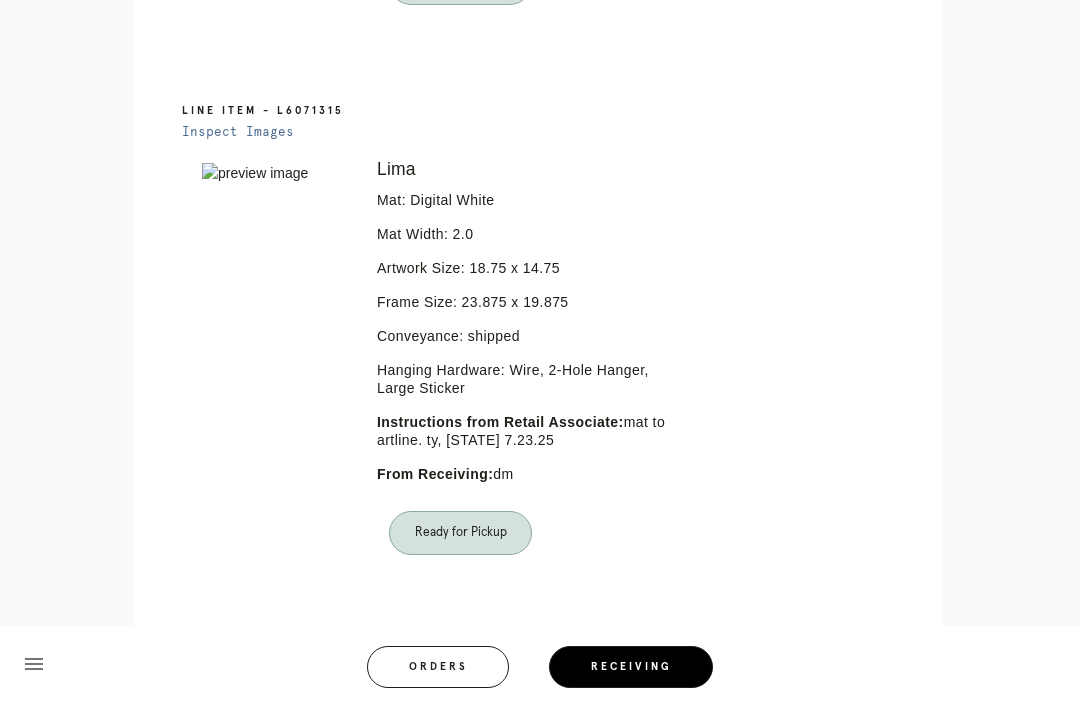 click on "Orders" at bounding box center [438, 667] 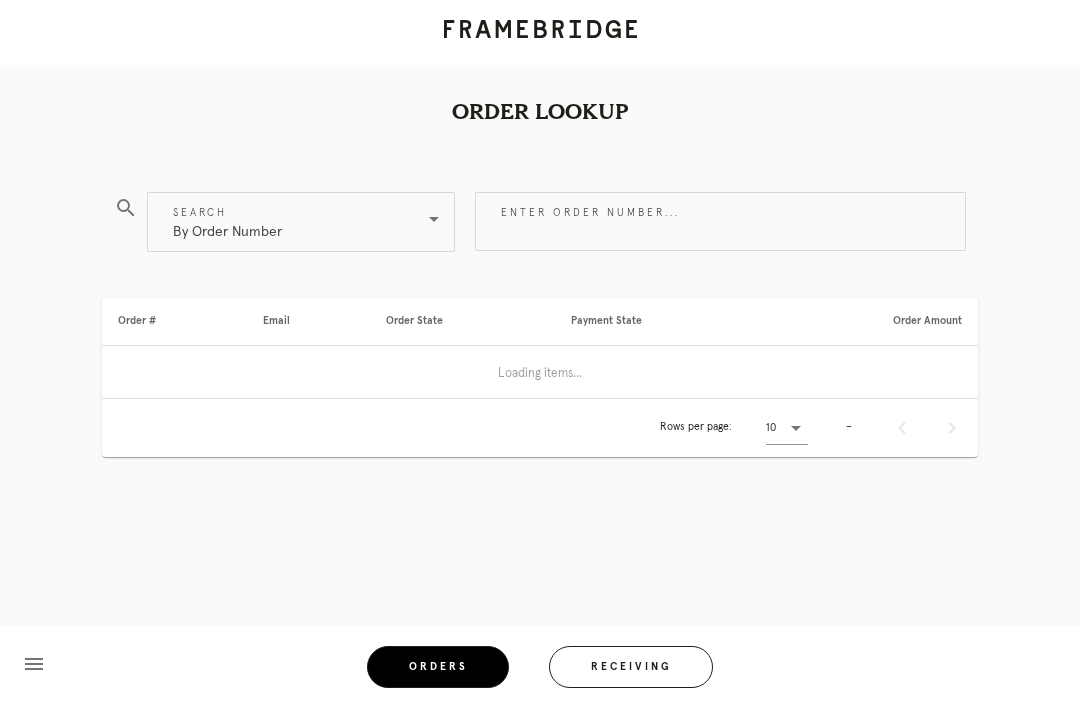 scroll, scrollTop: 0, scrollLeft: 0, axis: both 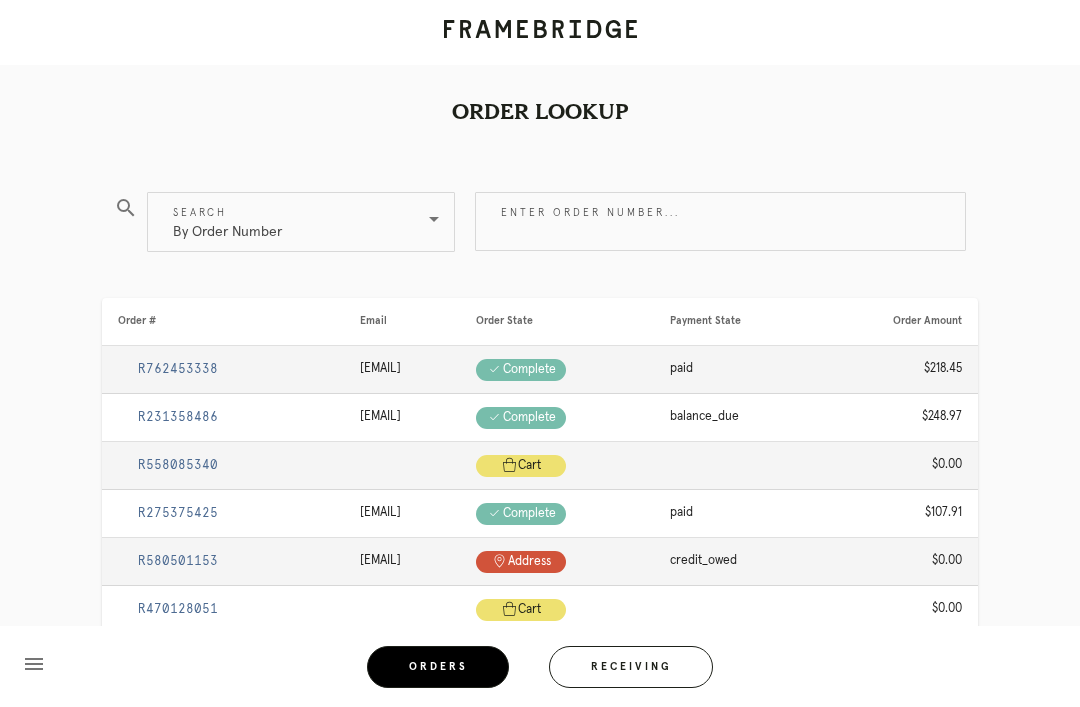 click on "Receiving" at bounding box center (631, 667) 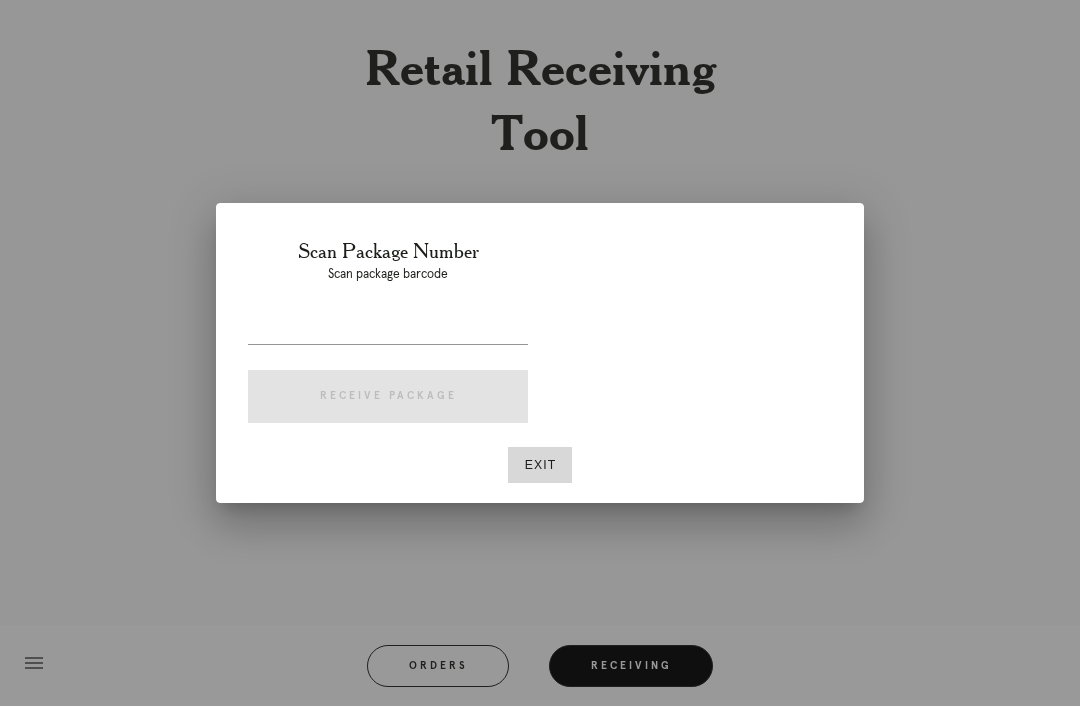 scroll, scrollTop: 64, scrollLeft: 0, axis: vertical 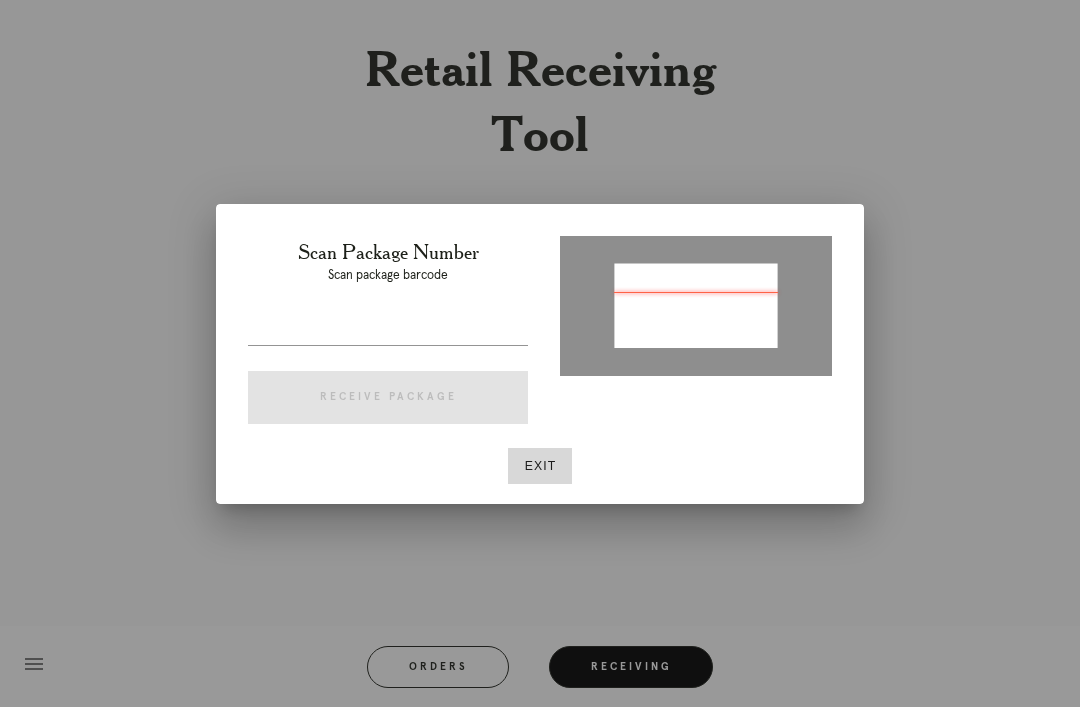 type on "P115993777883727" 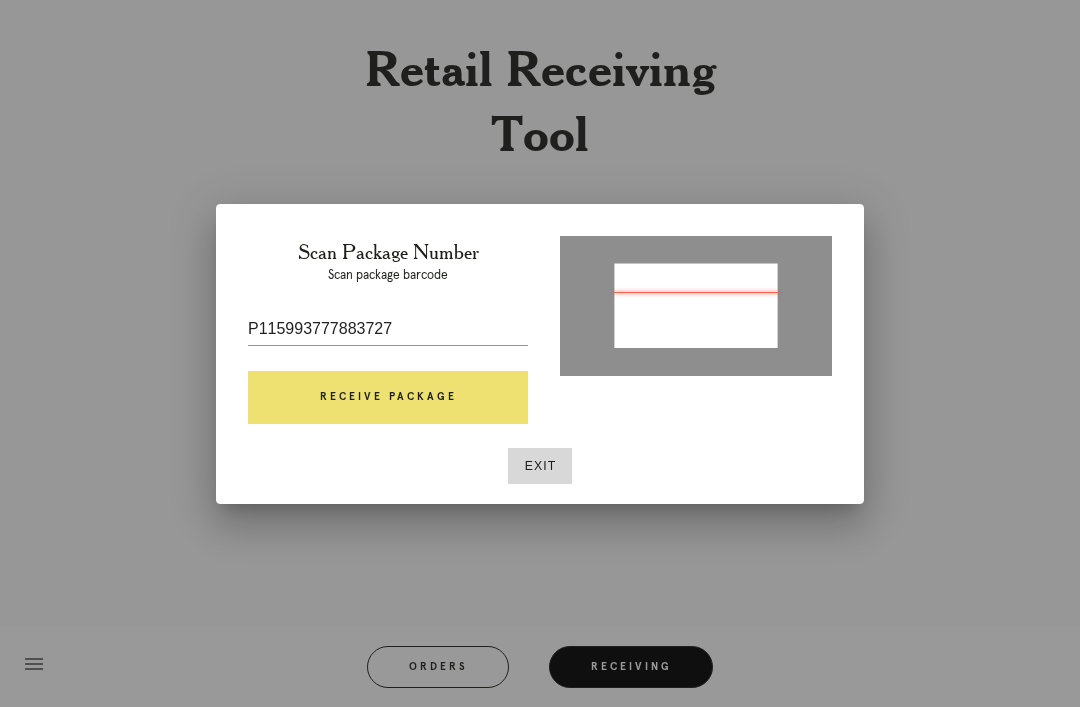 click at bounding box center (388, 360) 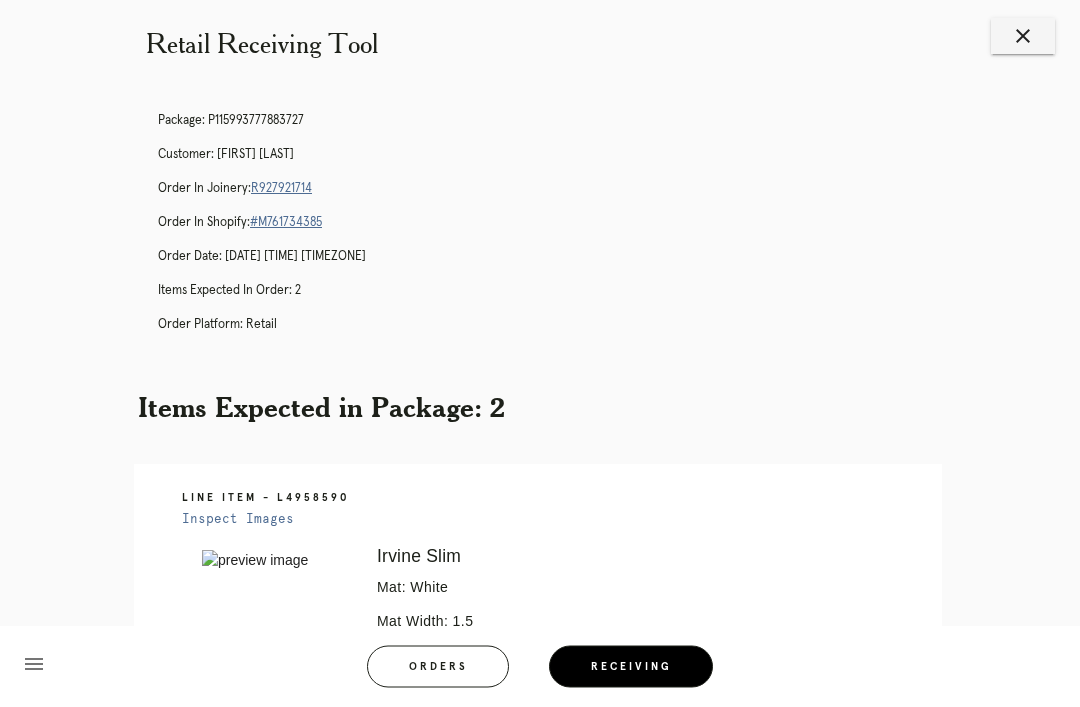 scroll, scrollTop: 0, scrollLeft: 0, axis: both 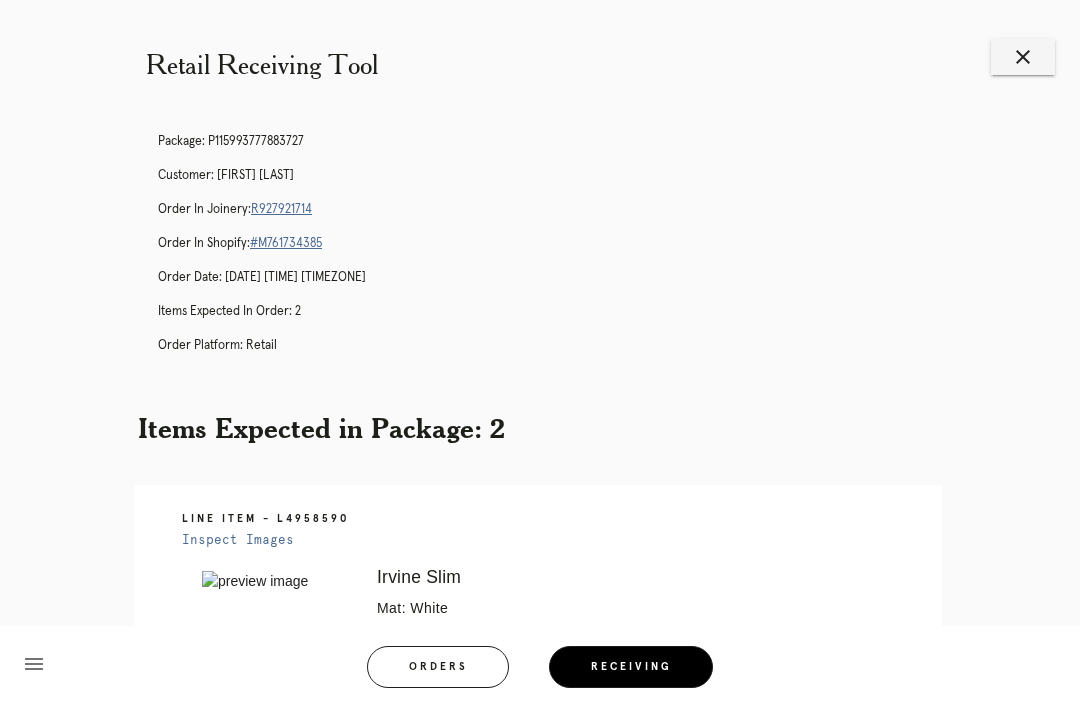click on "close" at bounding box center (1023, 57) 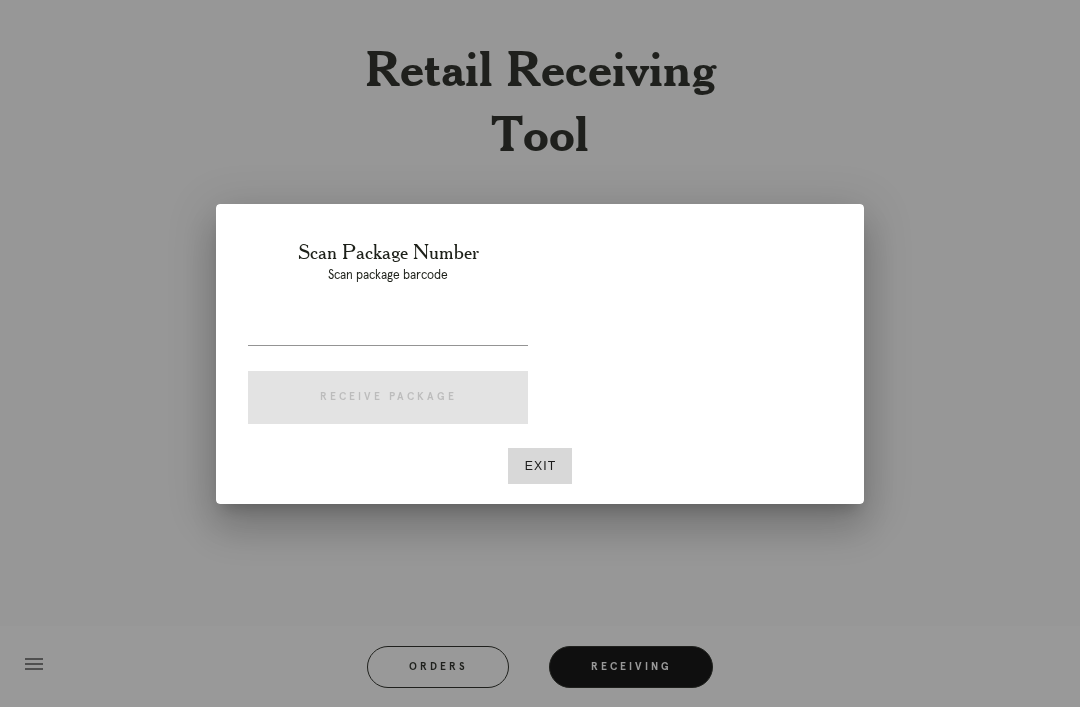 scroll, scrollTop: 0, scrollLeft: 0, axis: both 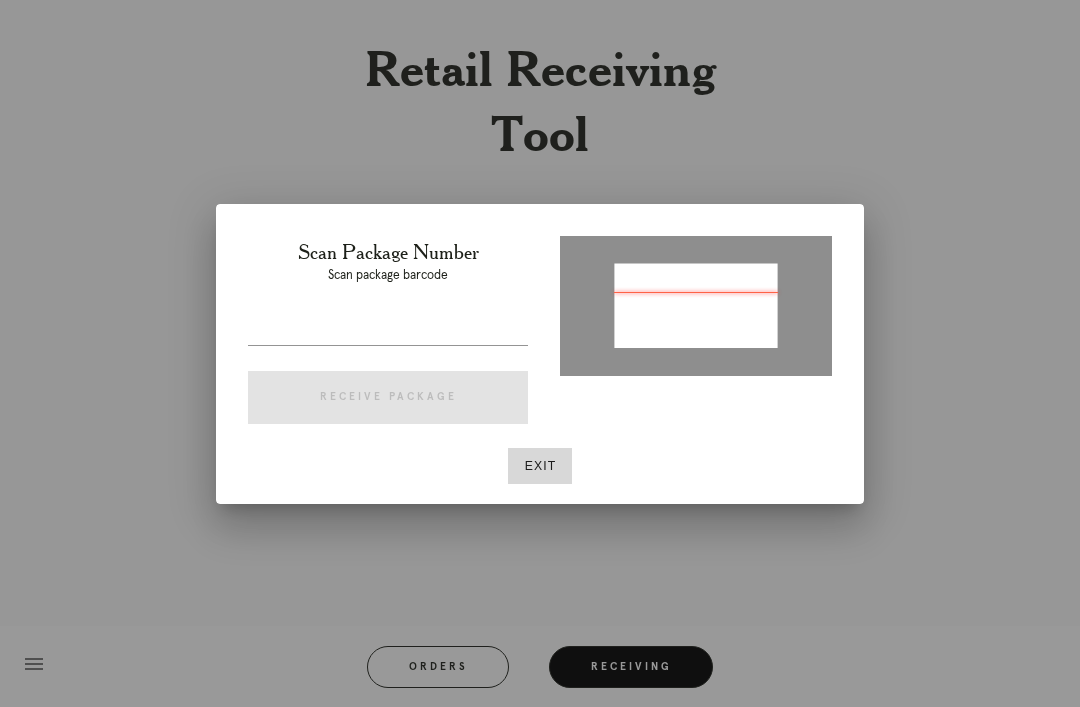 type on "[ORDER_ID]" 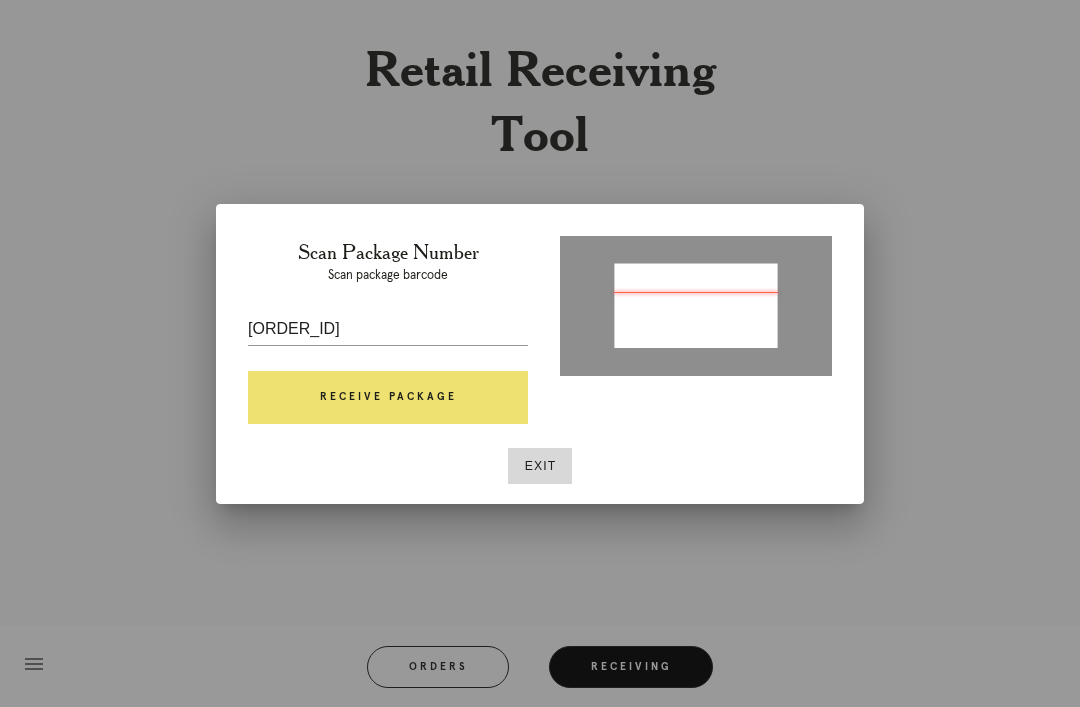 click on "Receive Package" at bounding box center [388, 398] 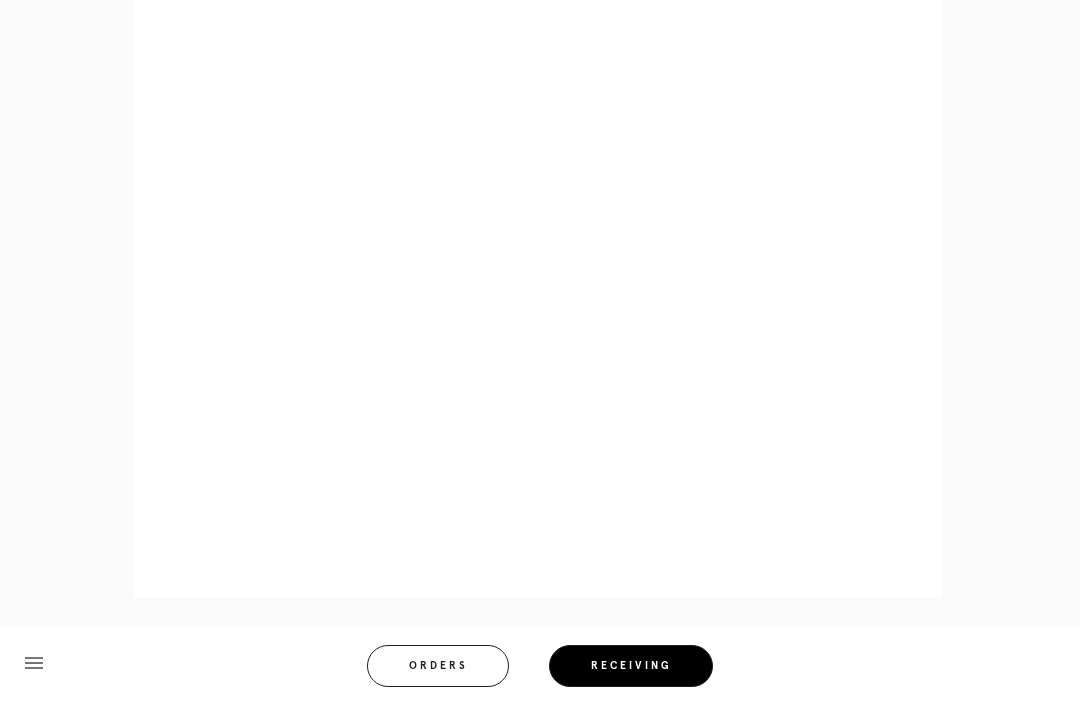 scroll, scrollTop: 992, scrollLeft: 0, axis: vertical 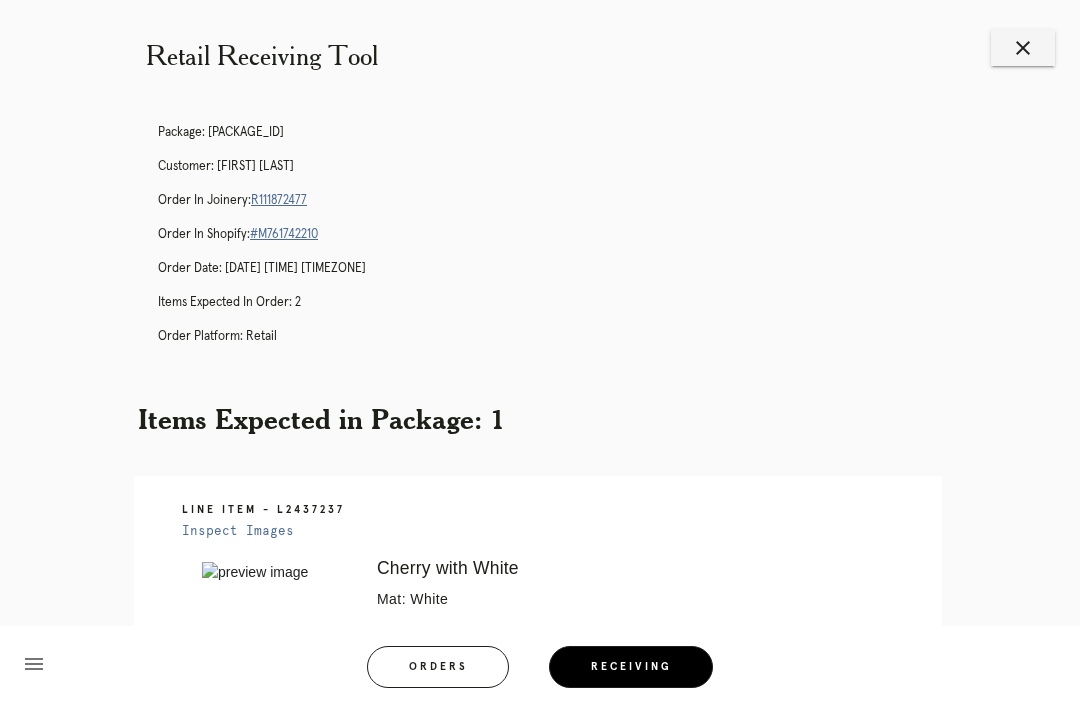 click on "R111872477" at bounding box center [279, 200] 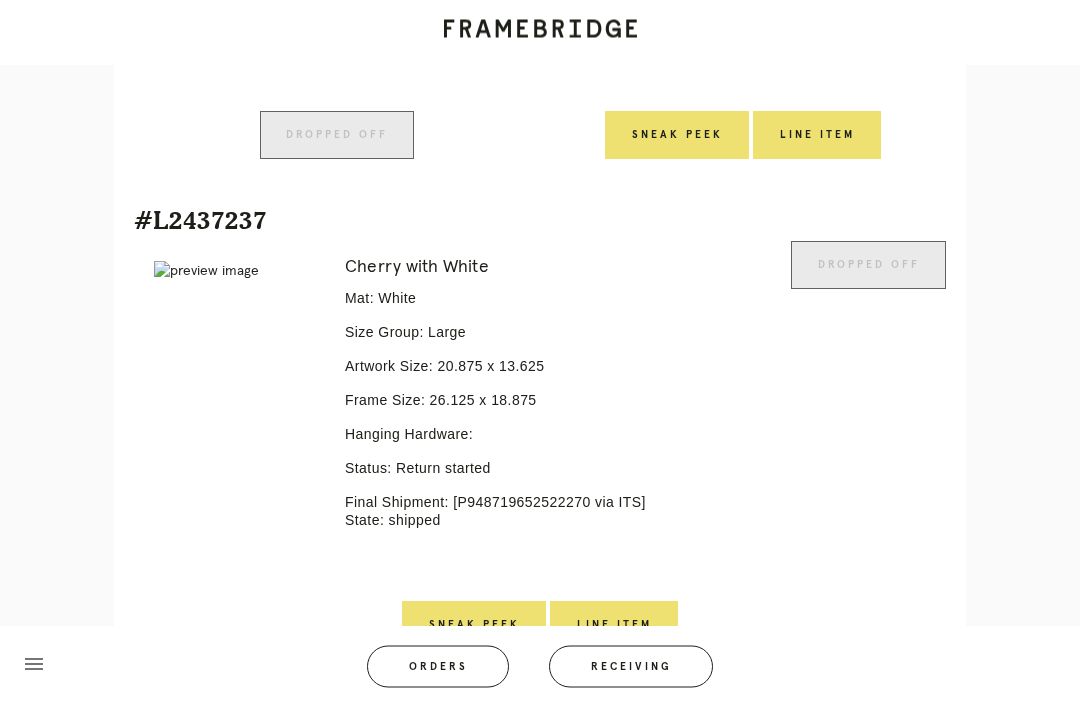 scroll, scrollTop: 956, scrollLeft: 0, axis: vertical 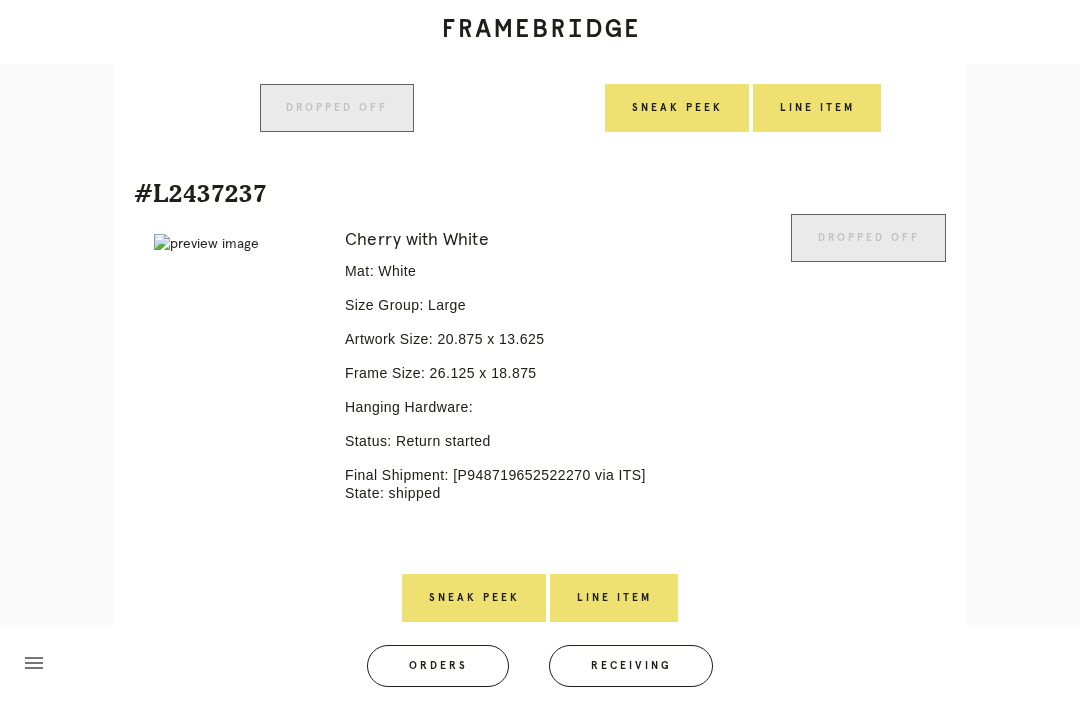 click on "Line Item" at bounding box center (614, 599) 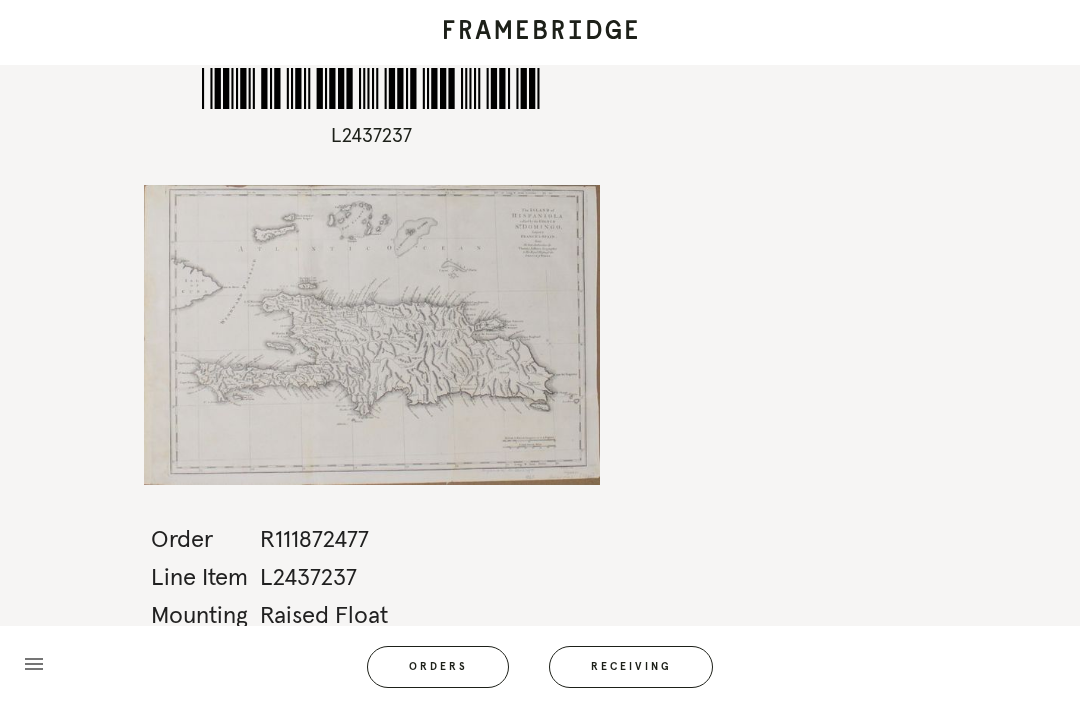 scroll, scrollTop: 0, scrollLeft: 0, axis: both 